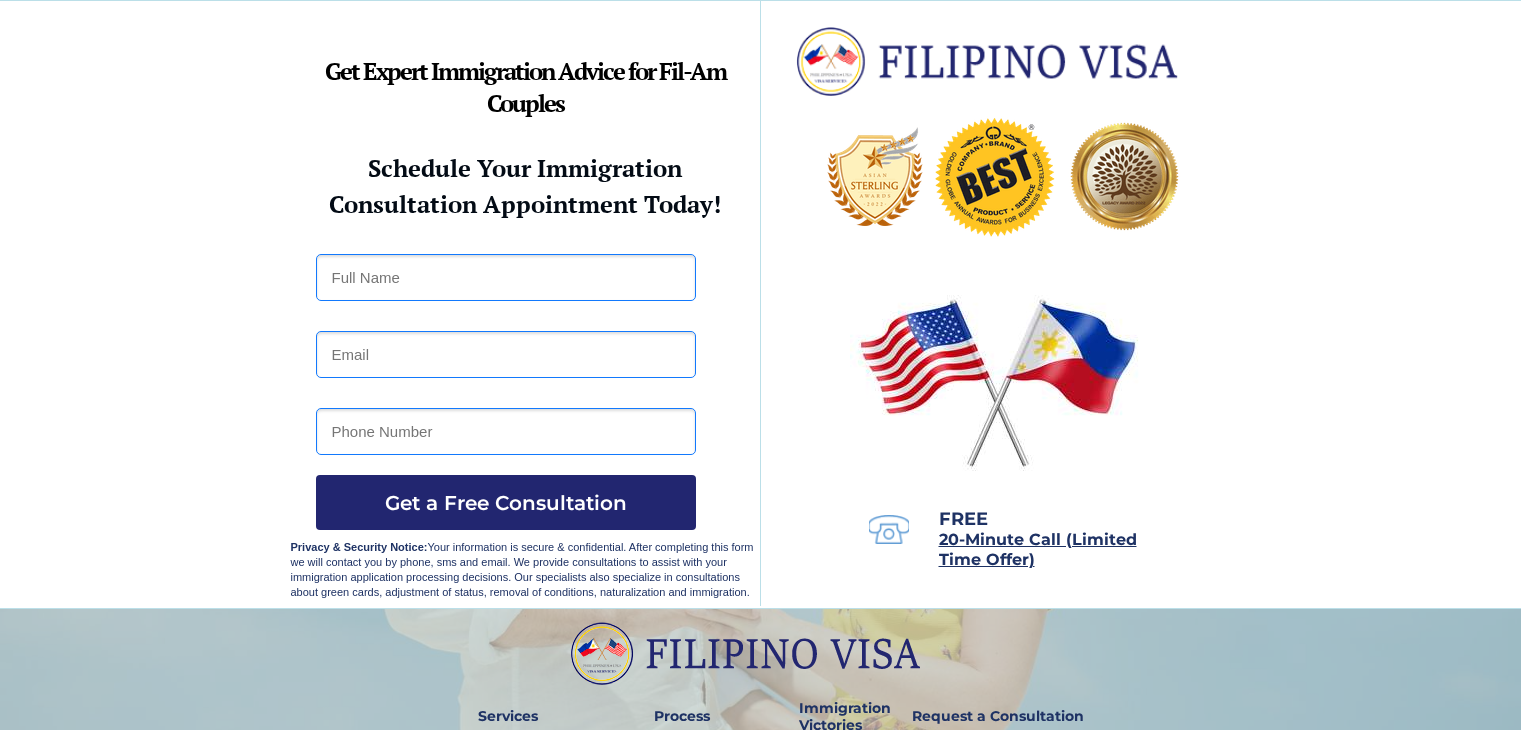 scroll, scrollTop: 0, scrollLeft: 0, axis: both 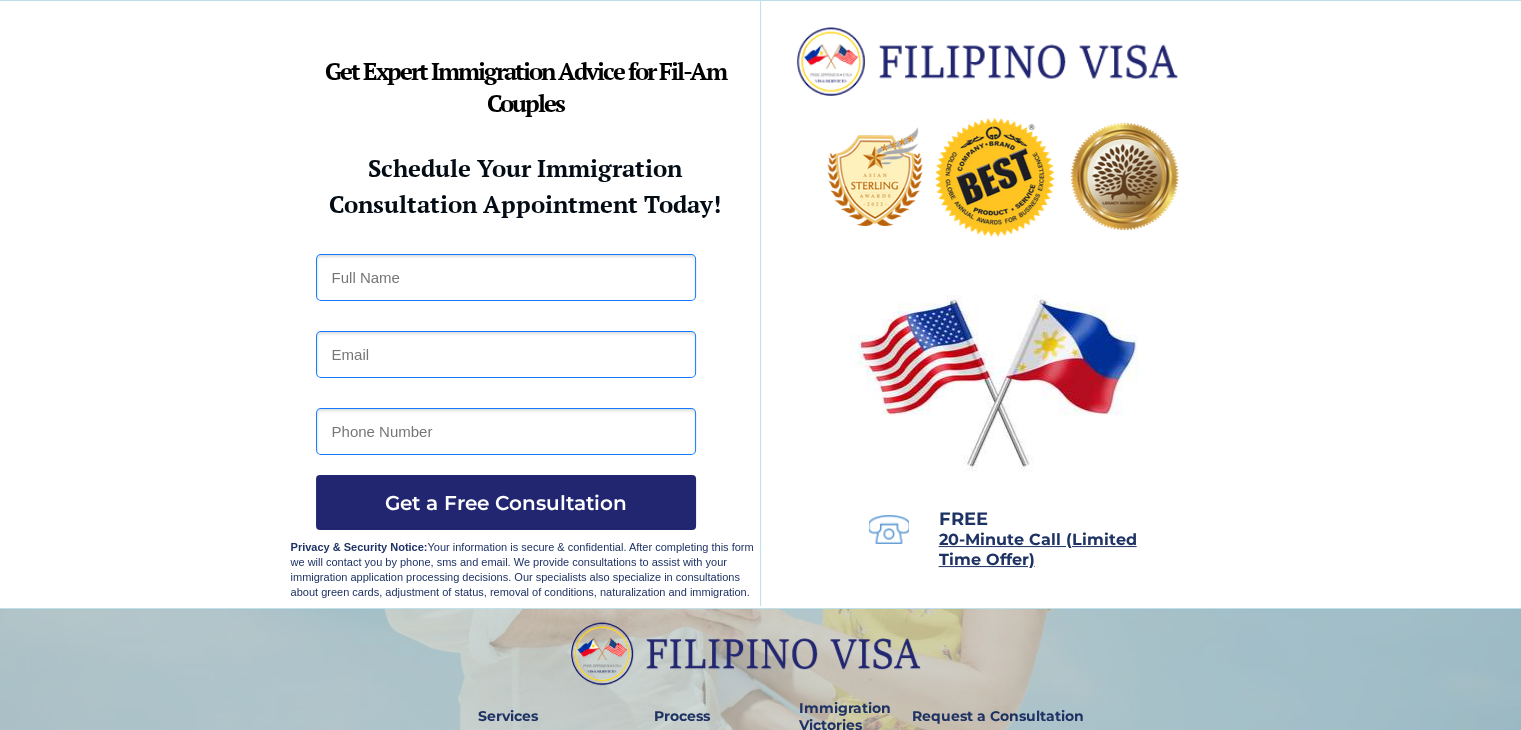 click at bounding box center (506, 277) 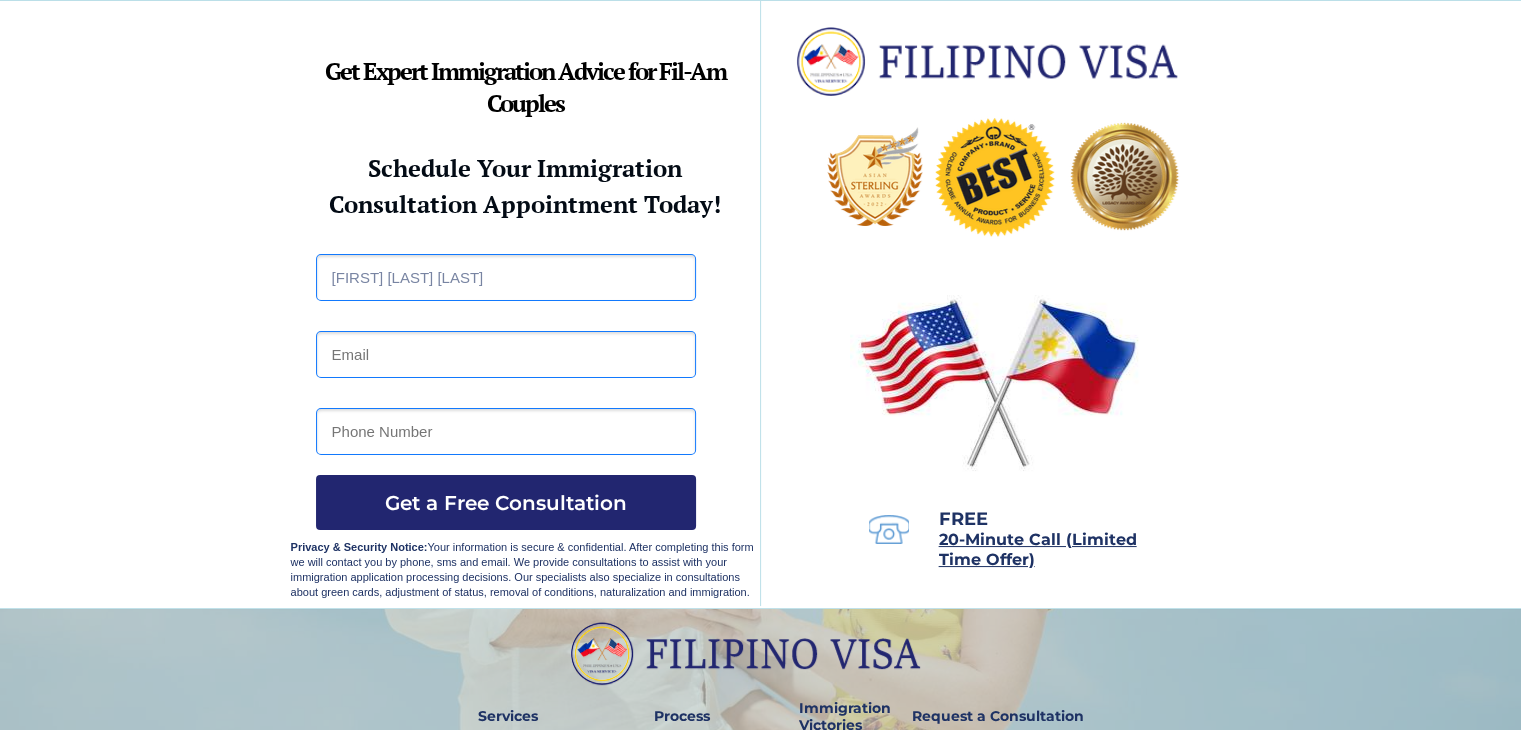 type on "[USERNAME]@[EXAMPLE].COM" 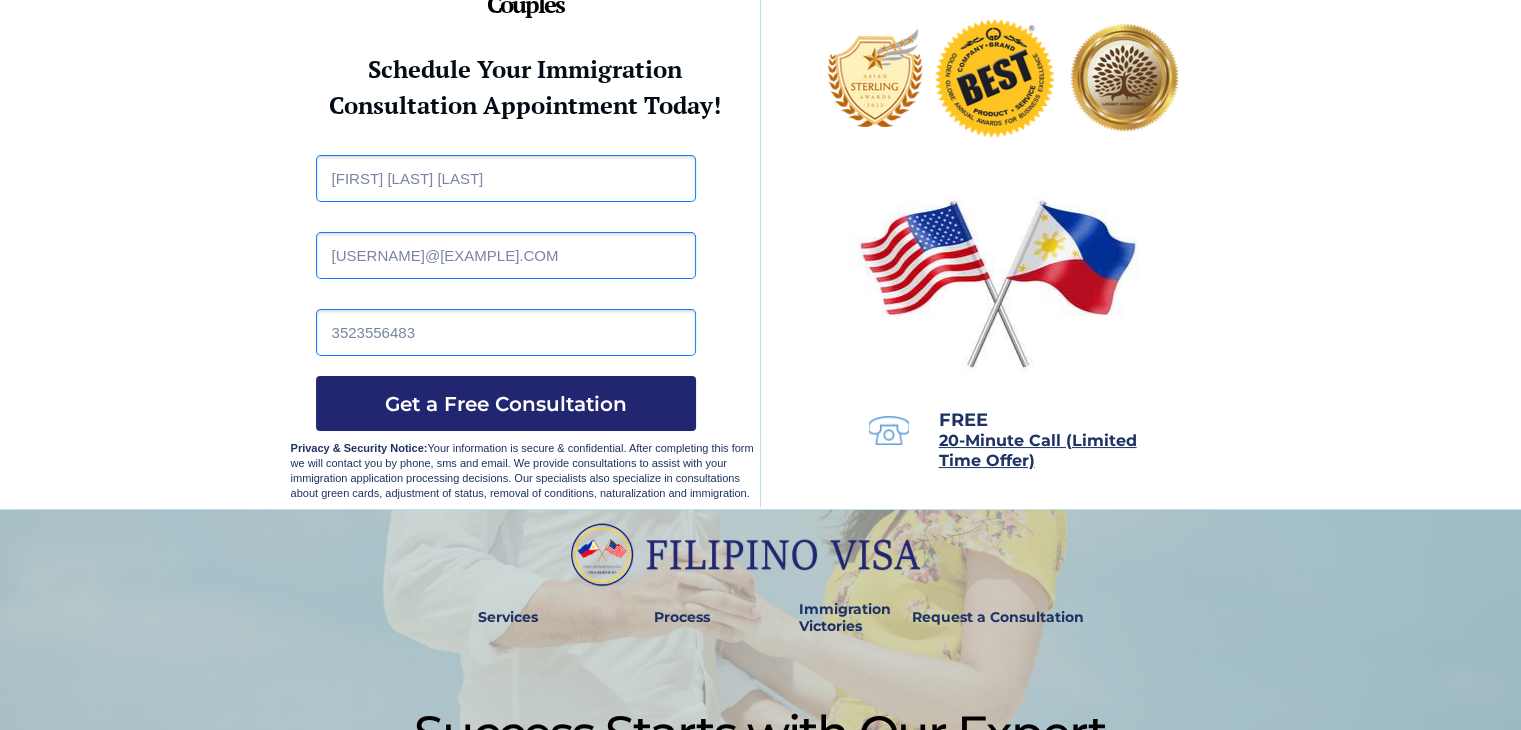 scroll, scrollTop: 100, scrollLeft: 0, axis: vertical 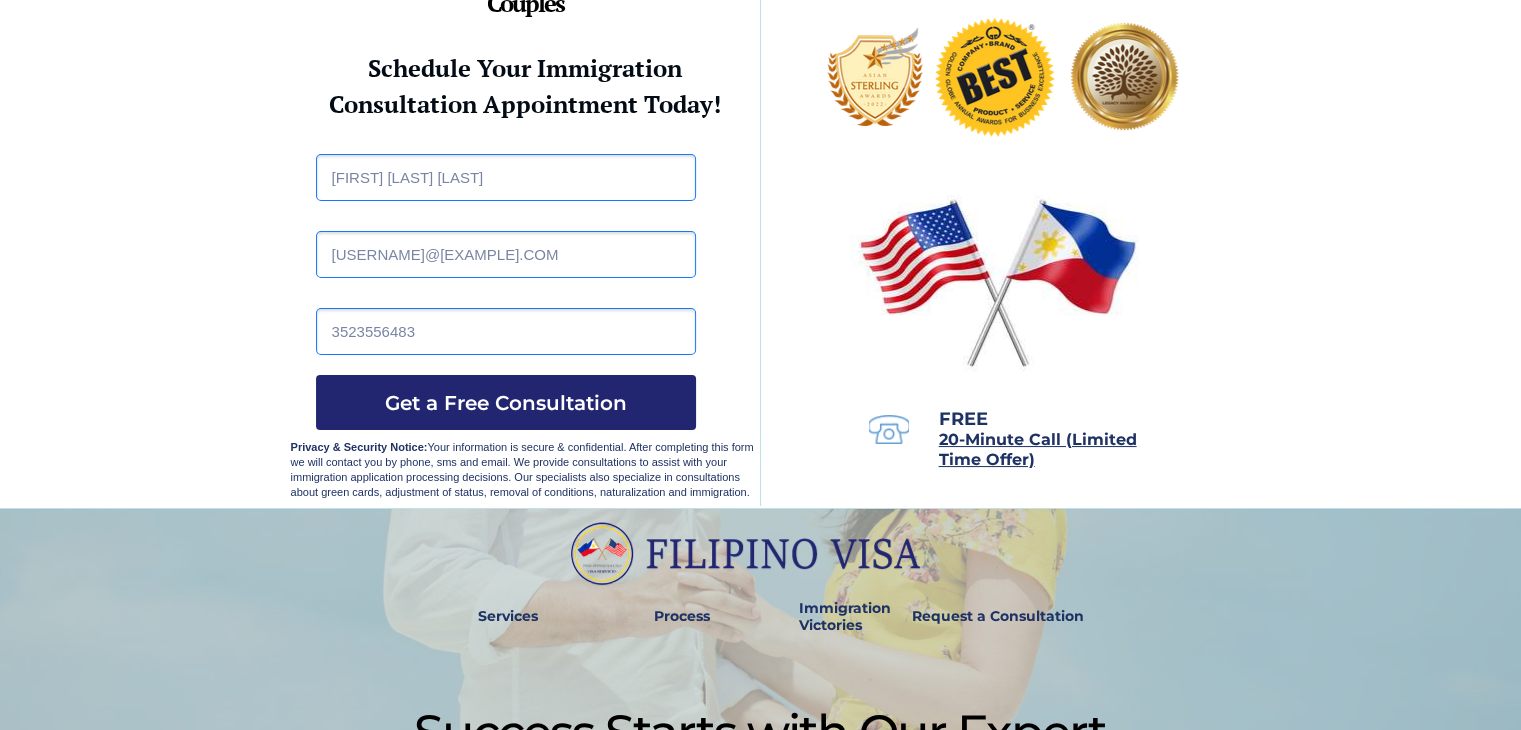 click on "3523556483" at bounding box center [506, 331] 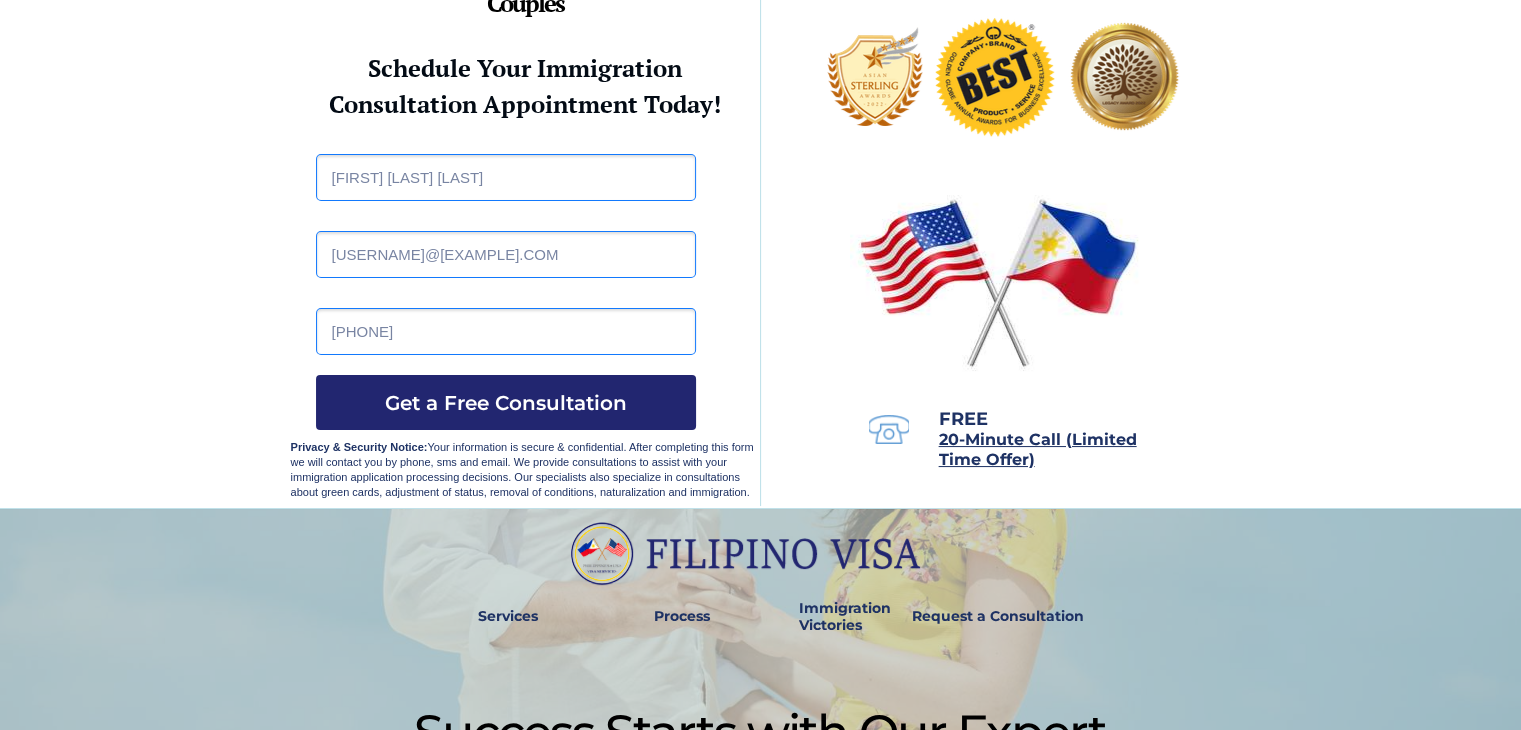 click on "+13523556483" at bounding box center (506, 331) 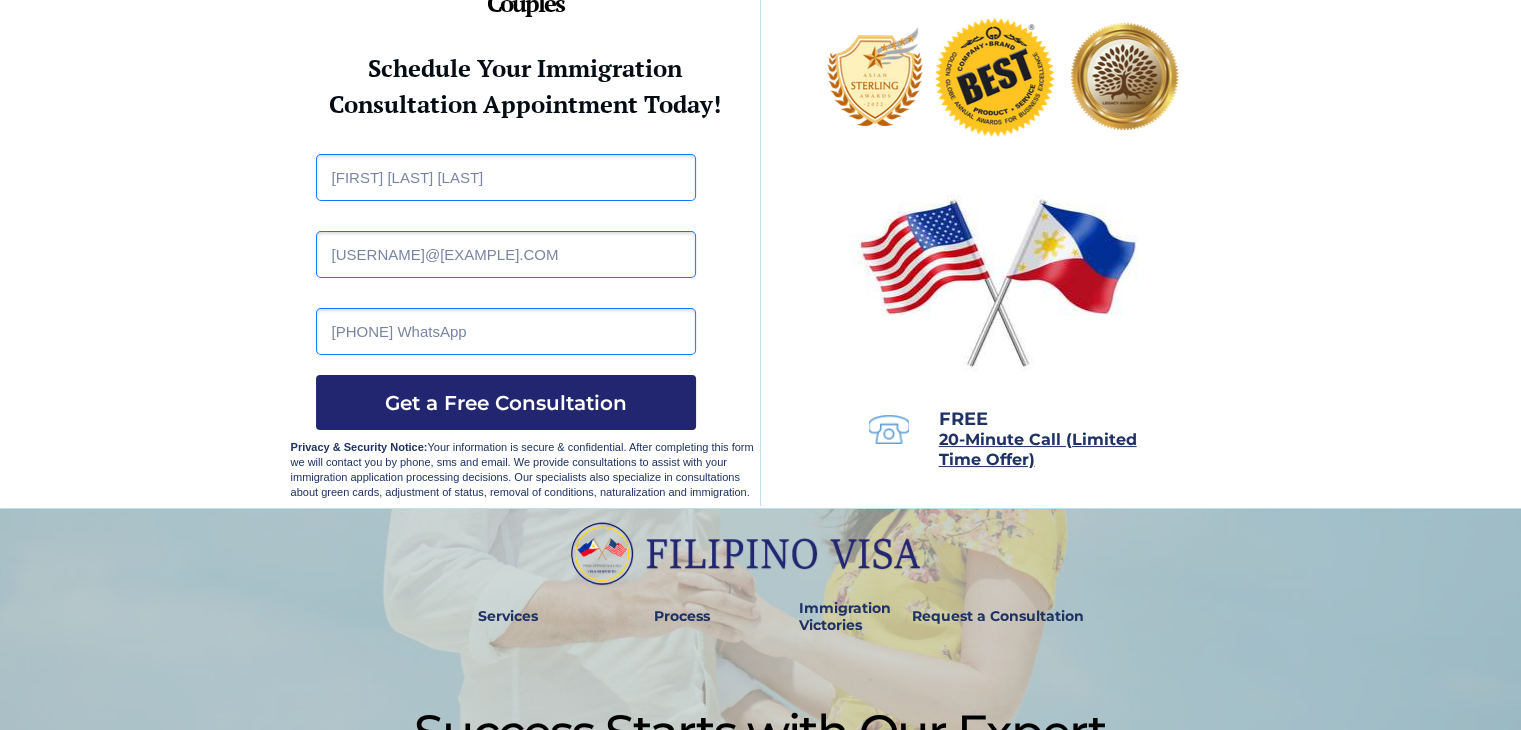 click on "+13523556483 WhatsApp" at bounding box center (506, 331) 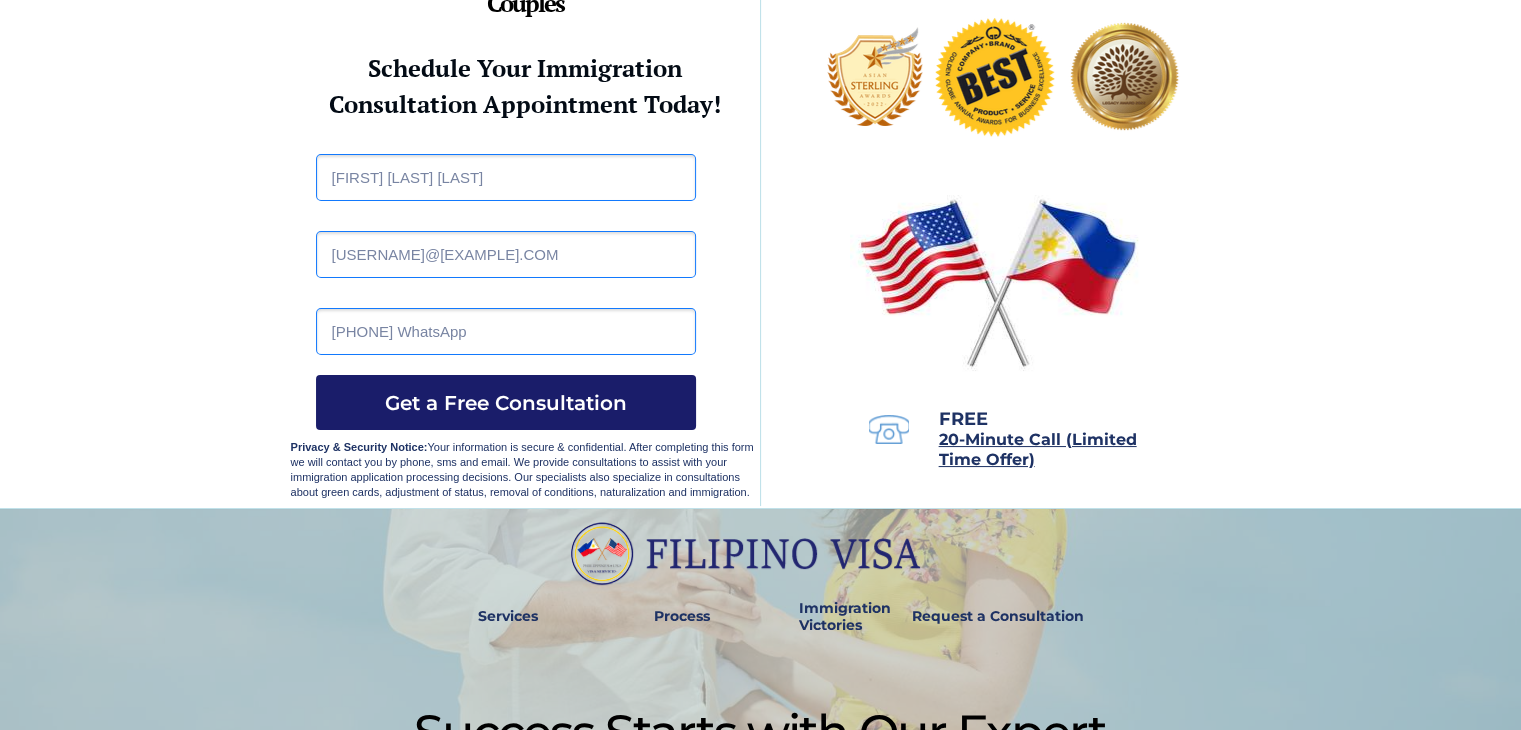 click on "Get a Free Consultation" at bounding box center [506, 403] 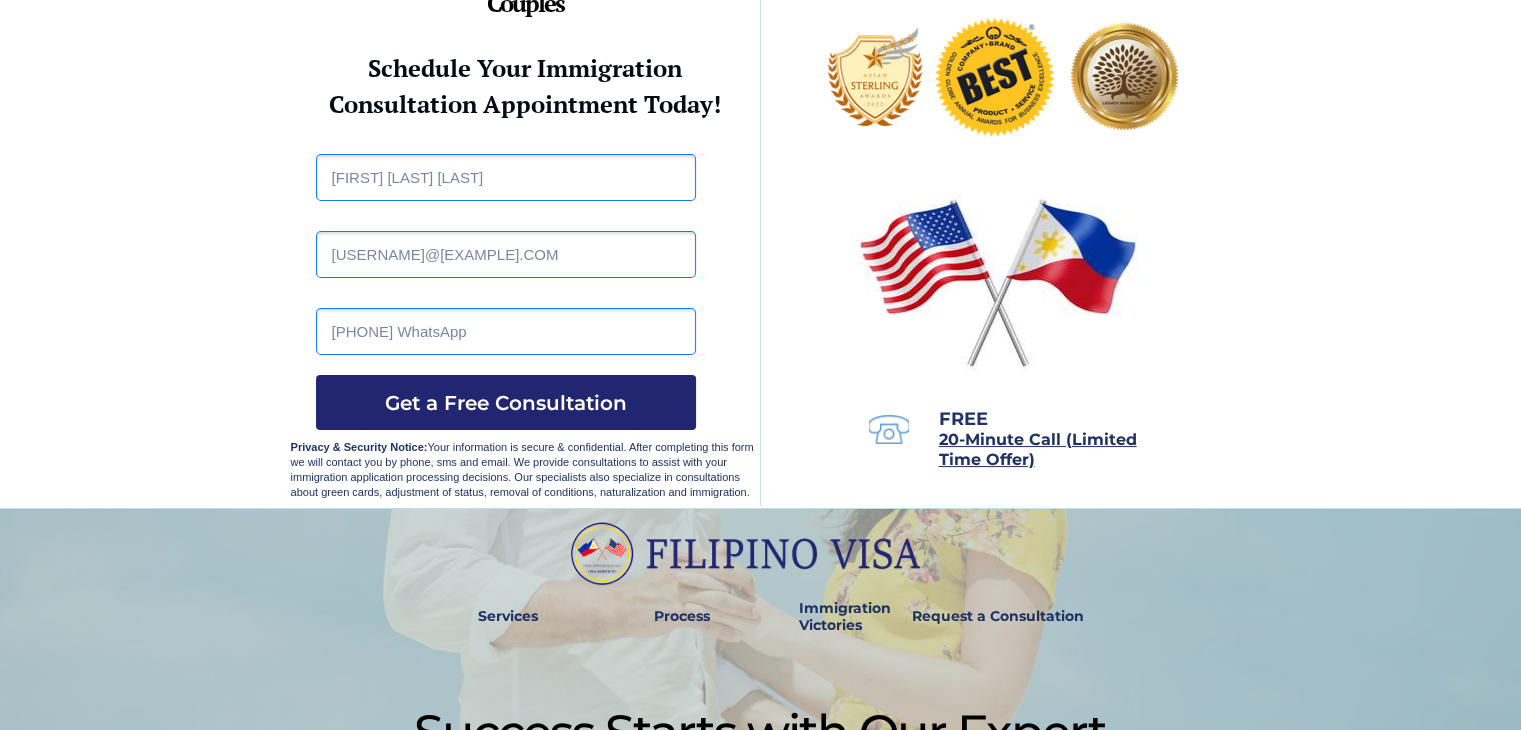 click on "+13523556483 WhatsApp" at bounding box center (506, 331) 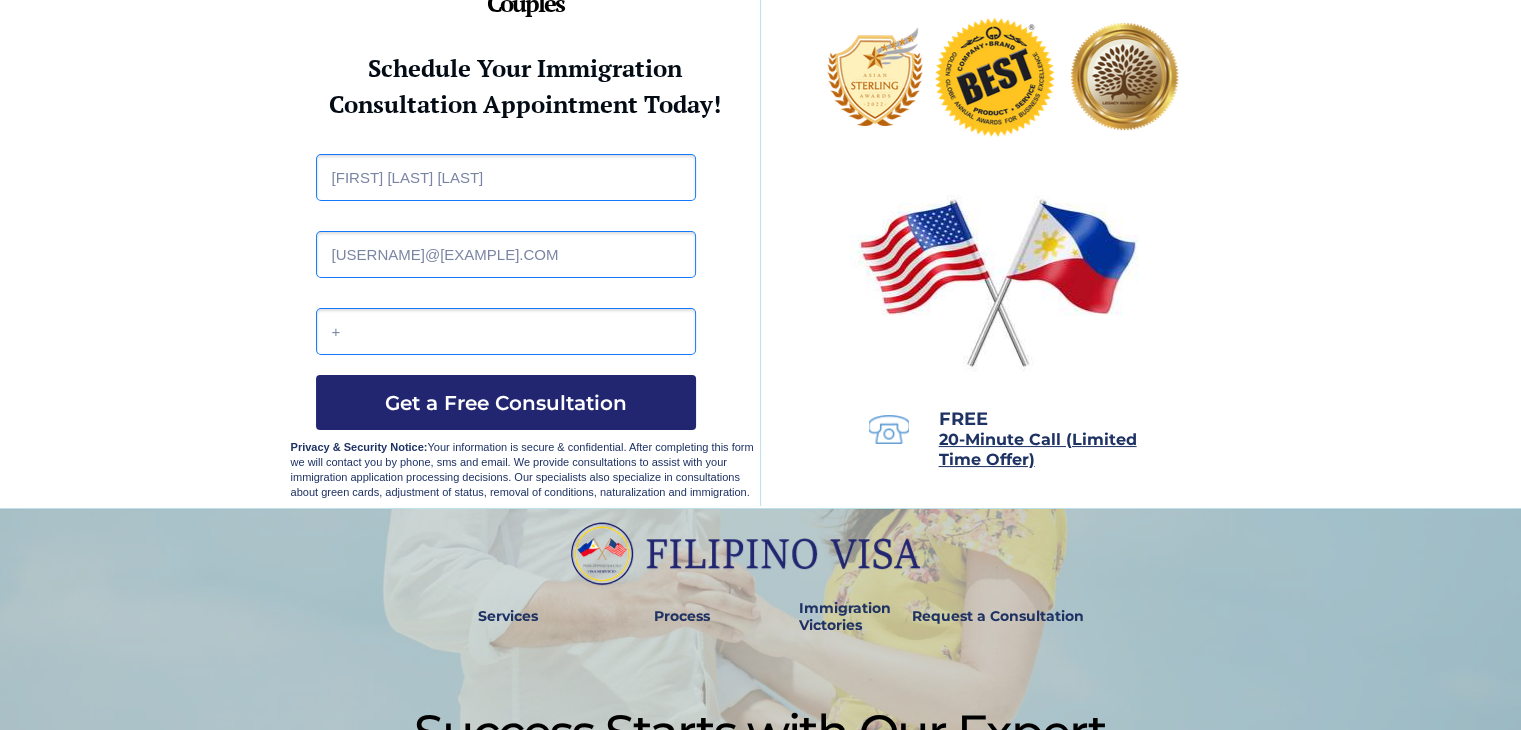 type on "+" 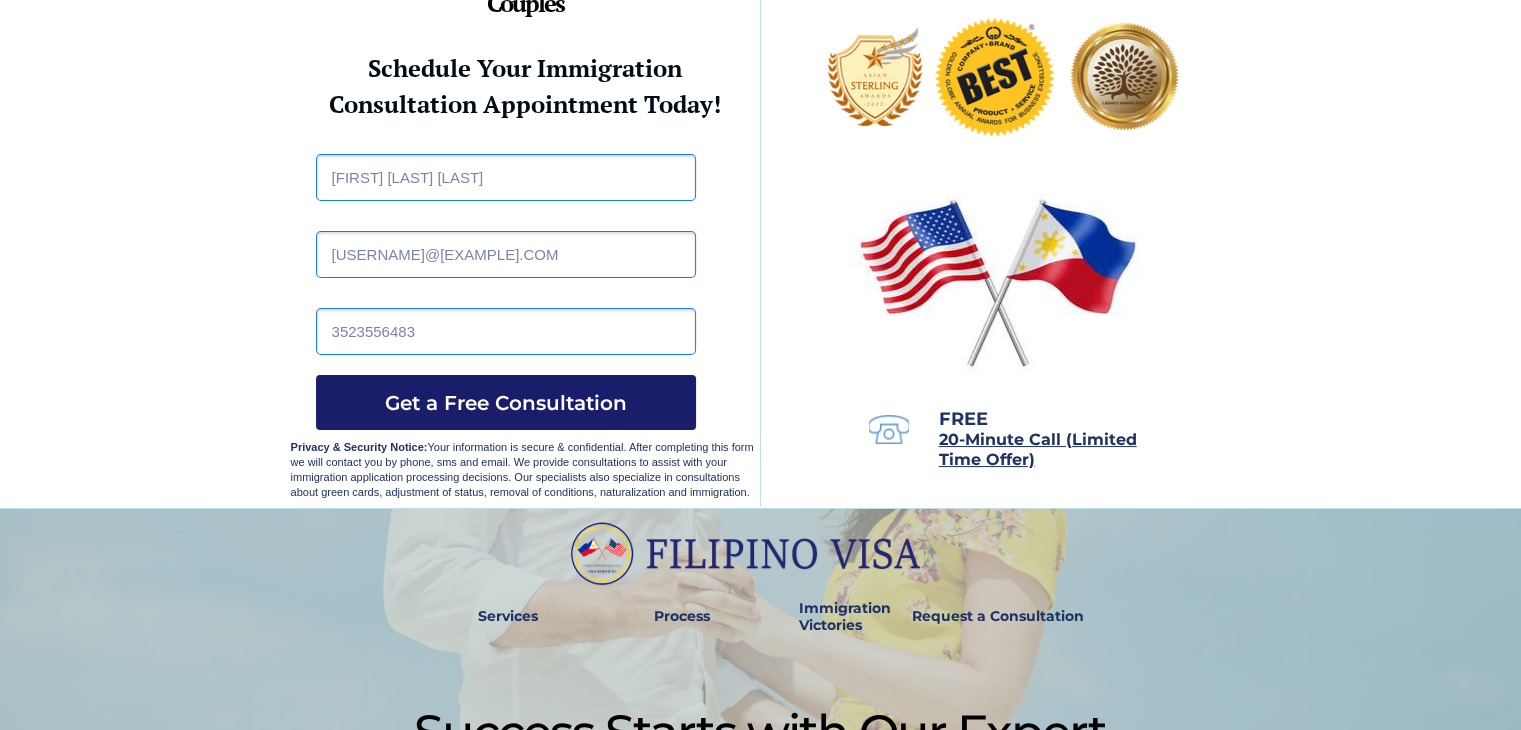 type on "3523556483" 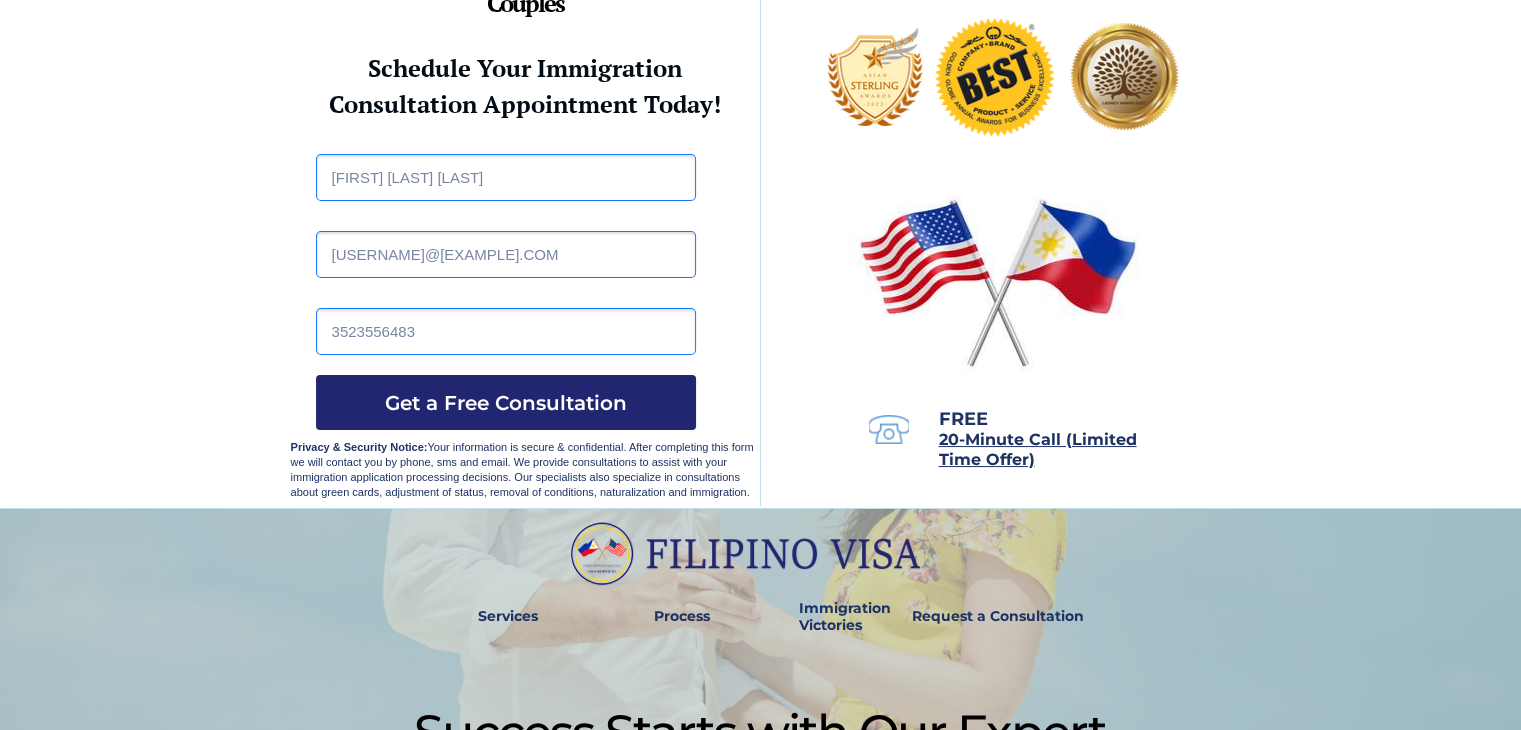 click on "3523556483" at bounding box center (506, 331) 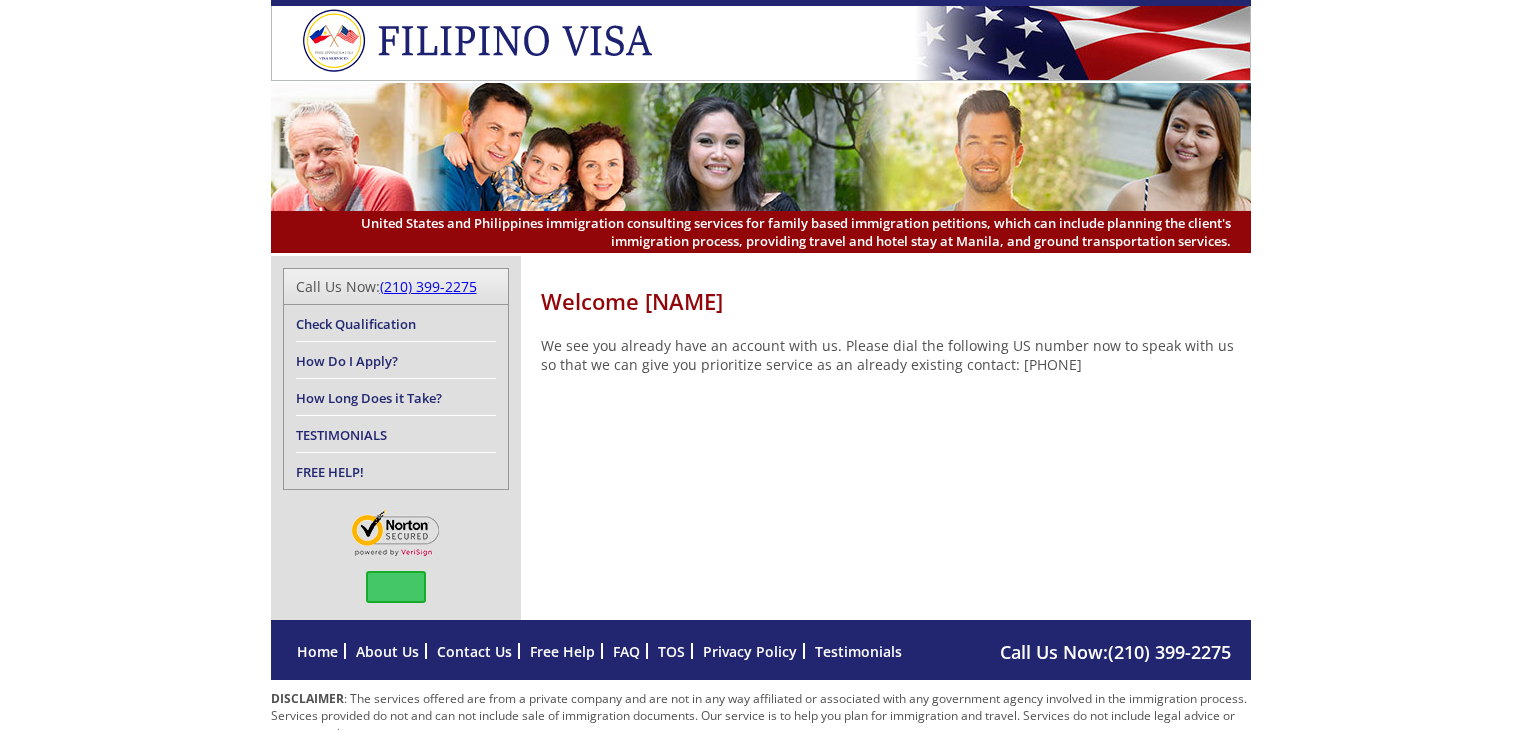 scroll, scrollTop: 0, scrollLeft: 0, axis: both 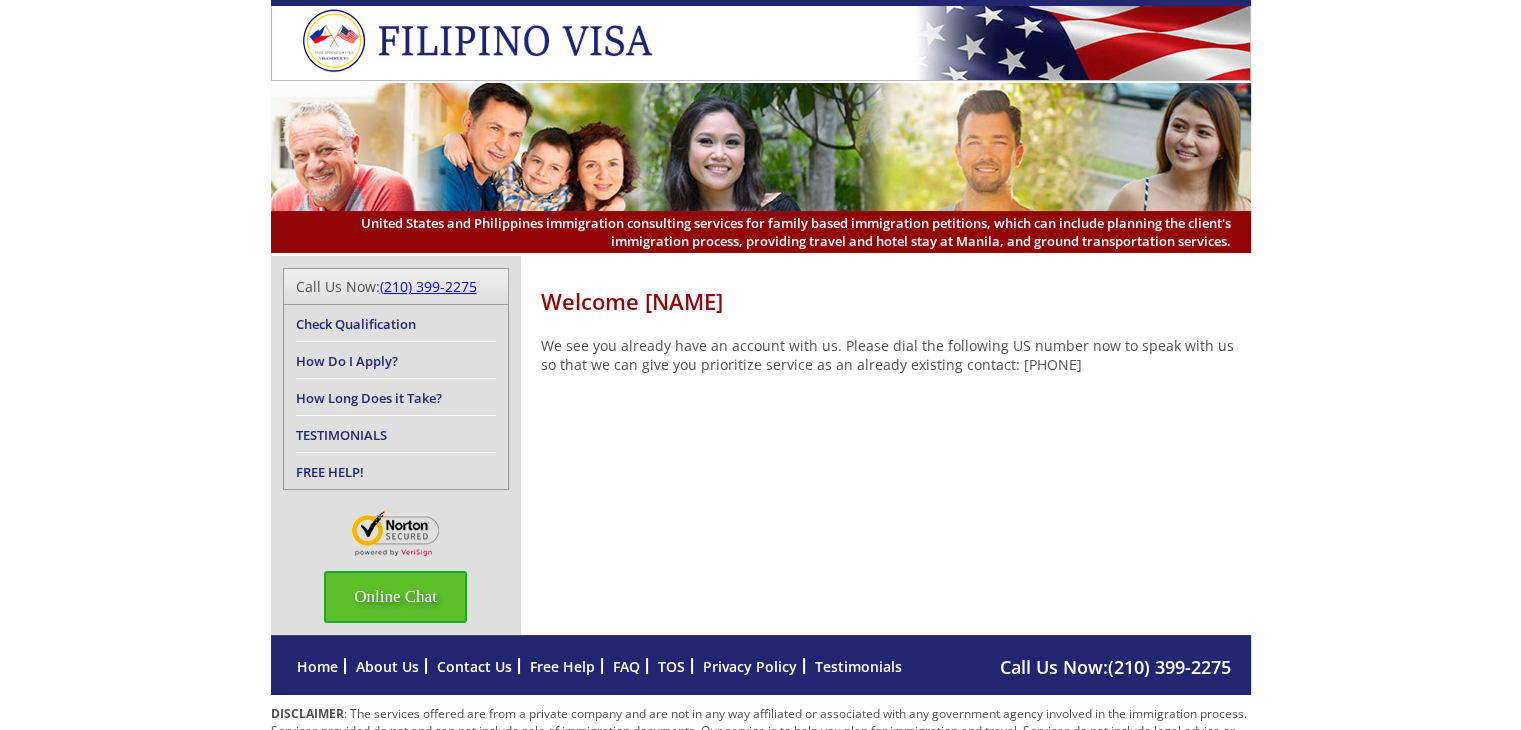click on "Online Chat" at bounding box center [395, 597] 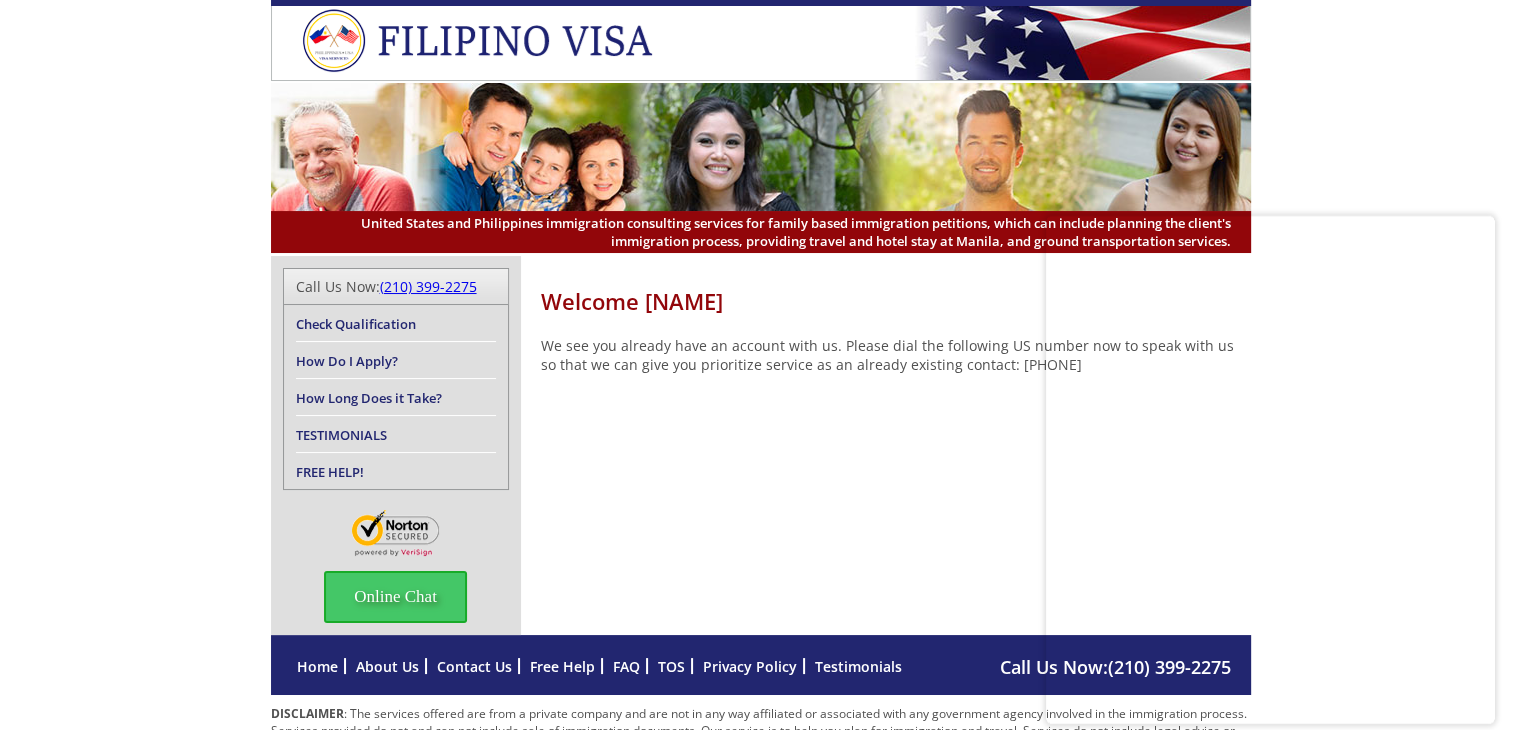 scroll, scrollTop: 0, scrollLeft: 0, axis: both 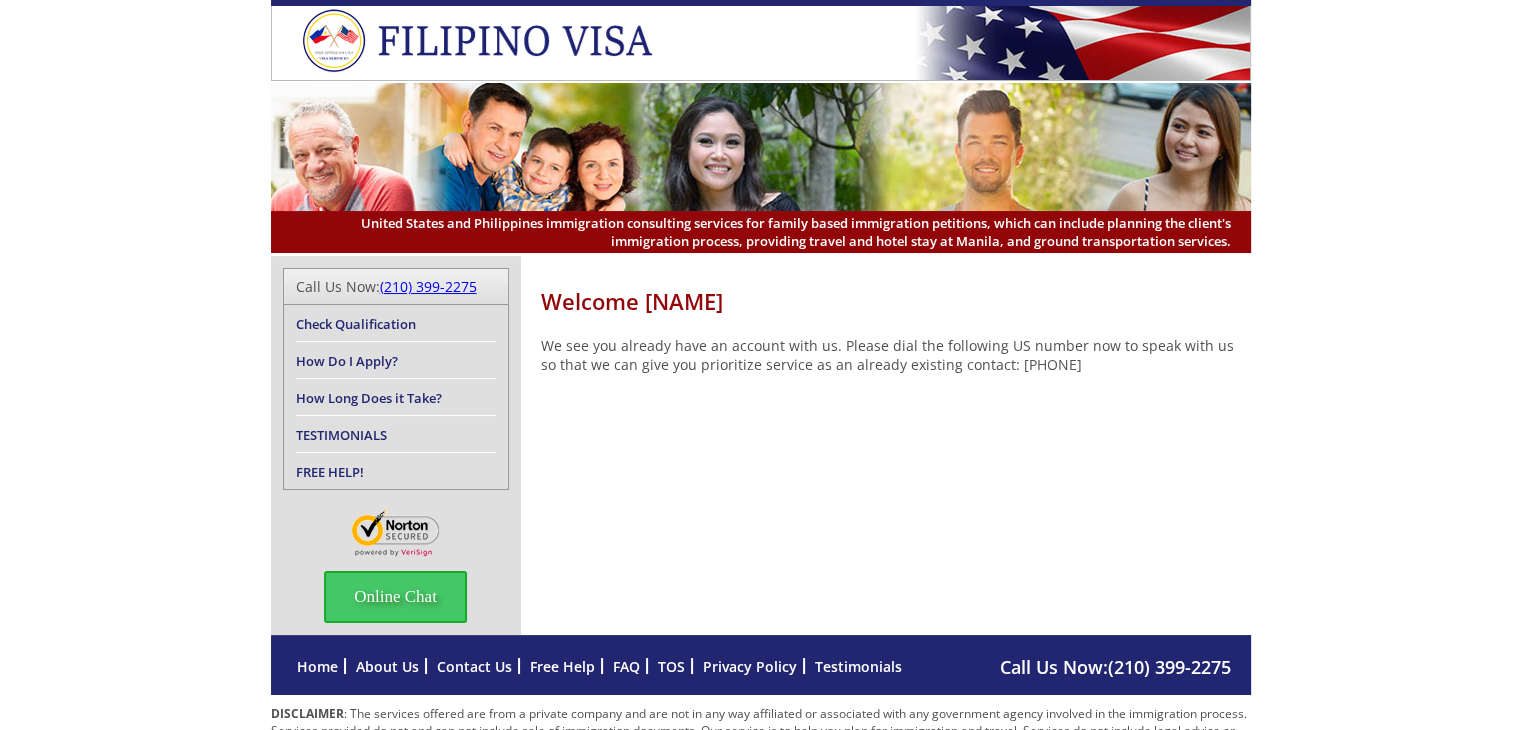 click on "Check Qualification" at bounding box center (356, 324) 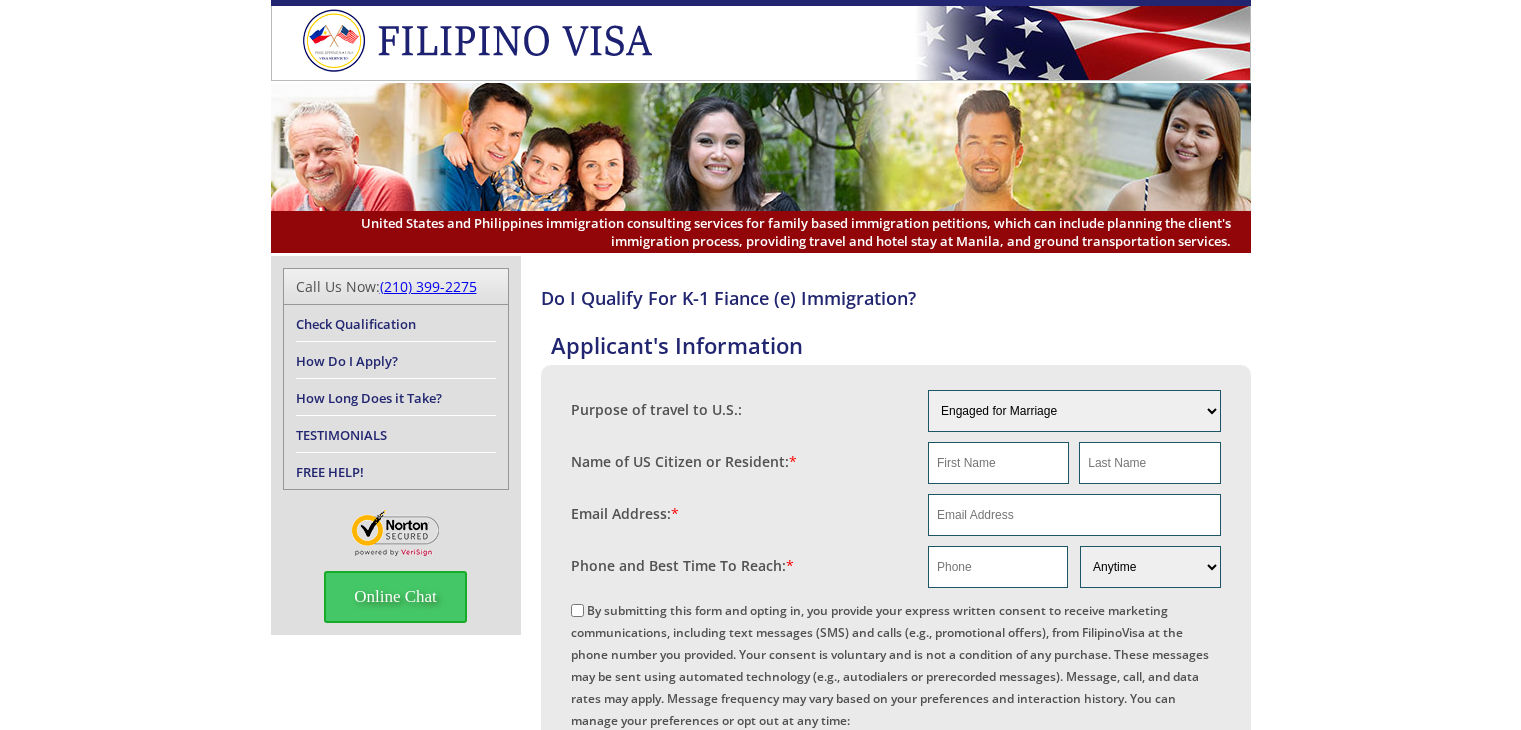 scroll, scrollTop: 0, scrollLeft: 0, axis: both 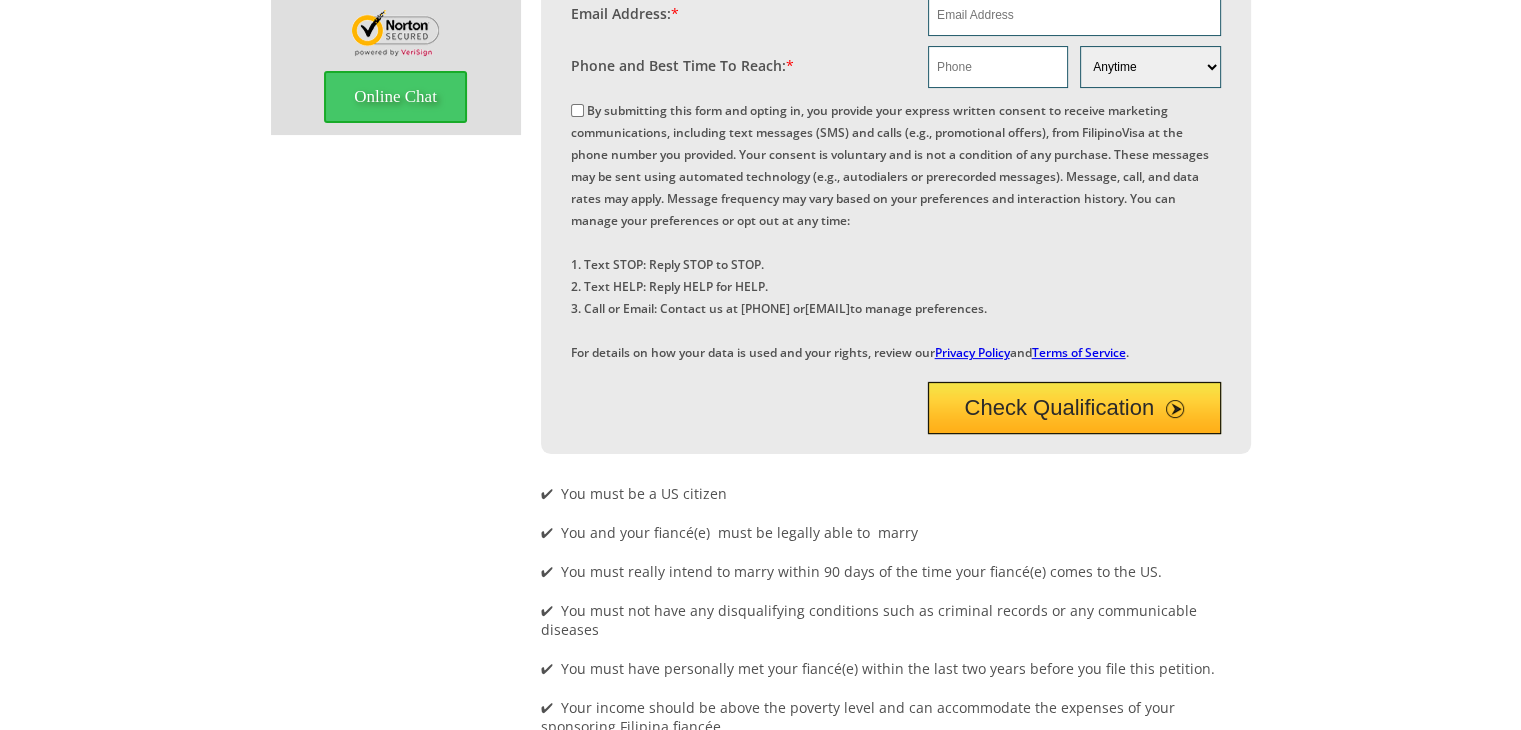 click on "Check Qualification" at bounding box center [1074, 408] 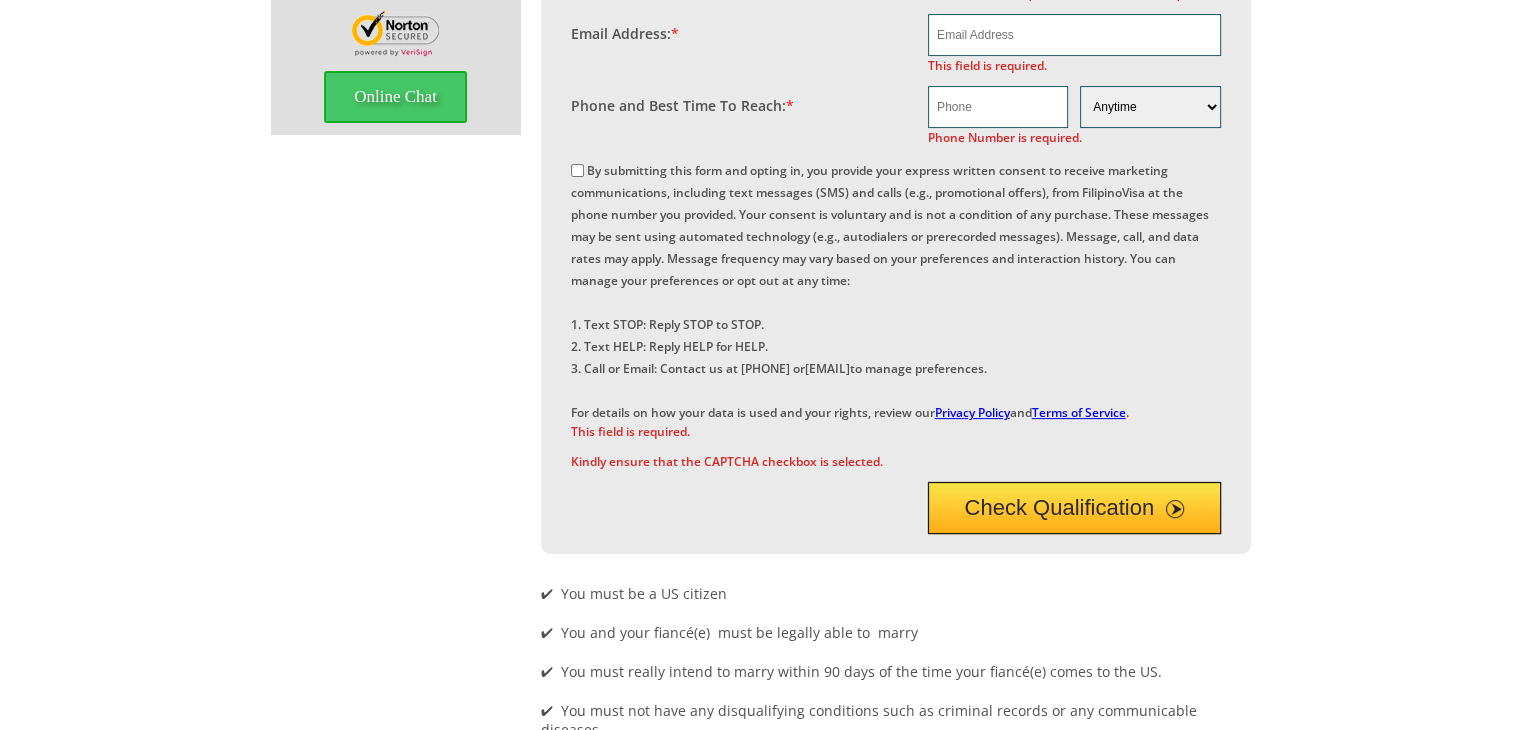 scroll, scrollTop: 97, scrollLeft: 0, axis: vertical 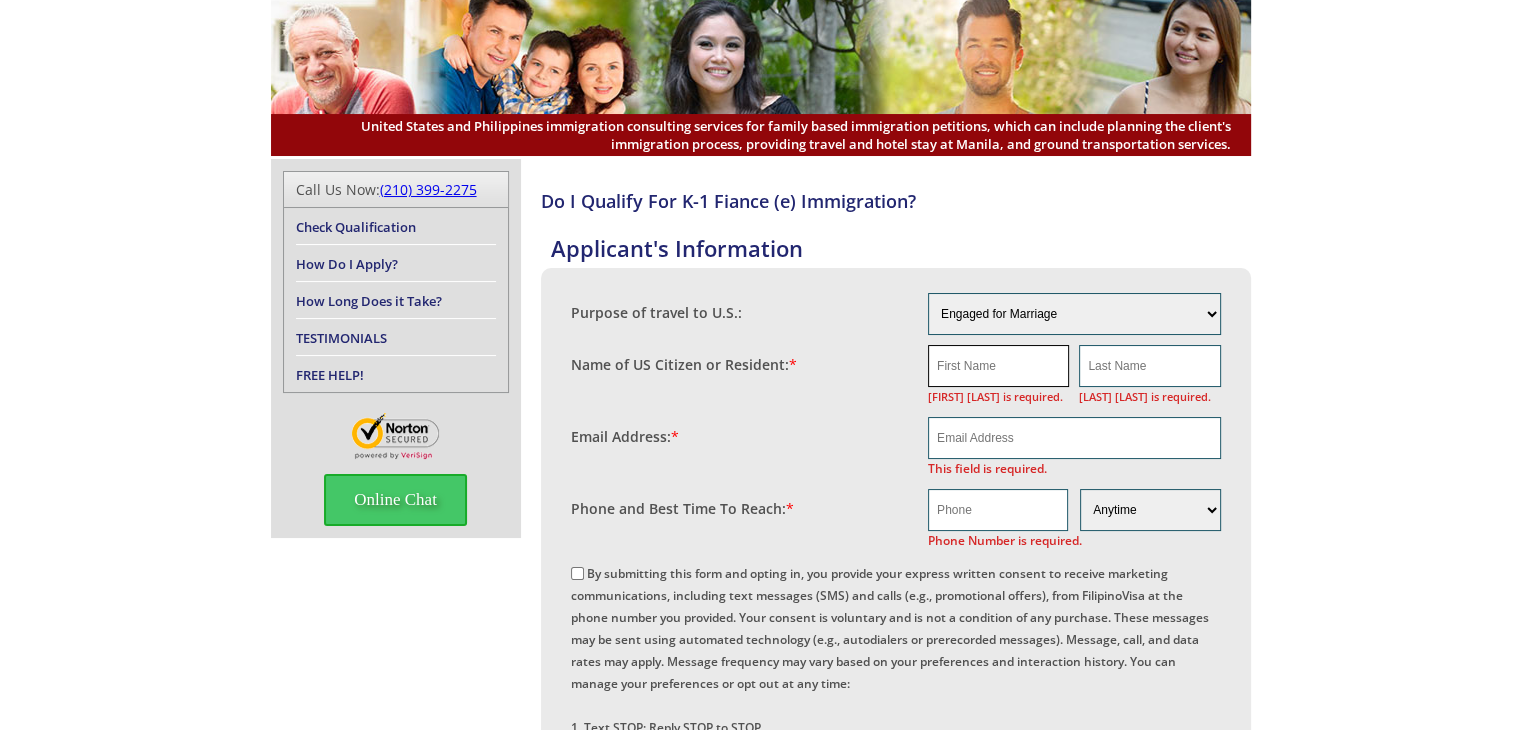 click at bounding box center (998, 366) 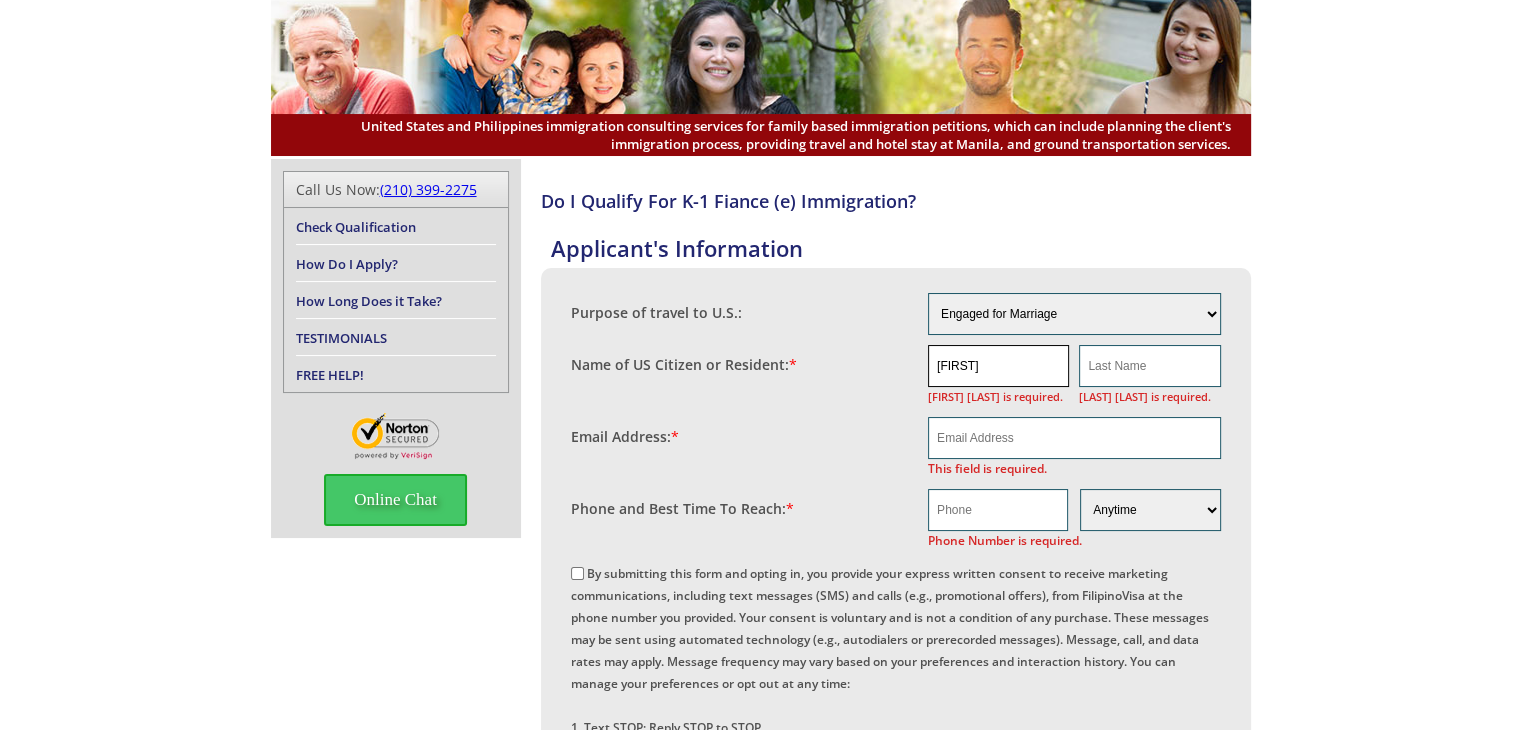 type on "Palumbo" 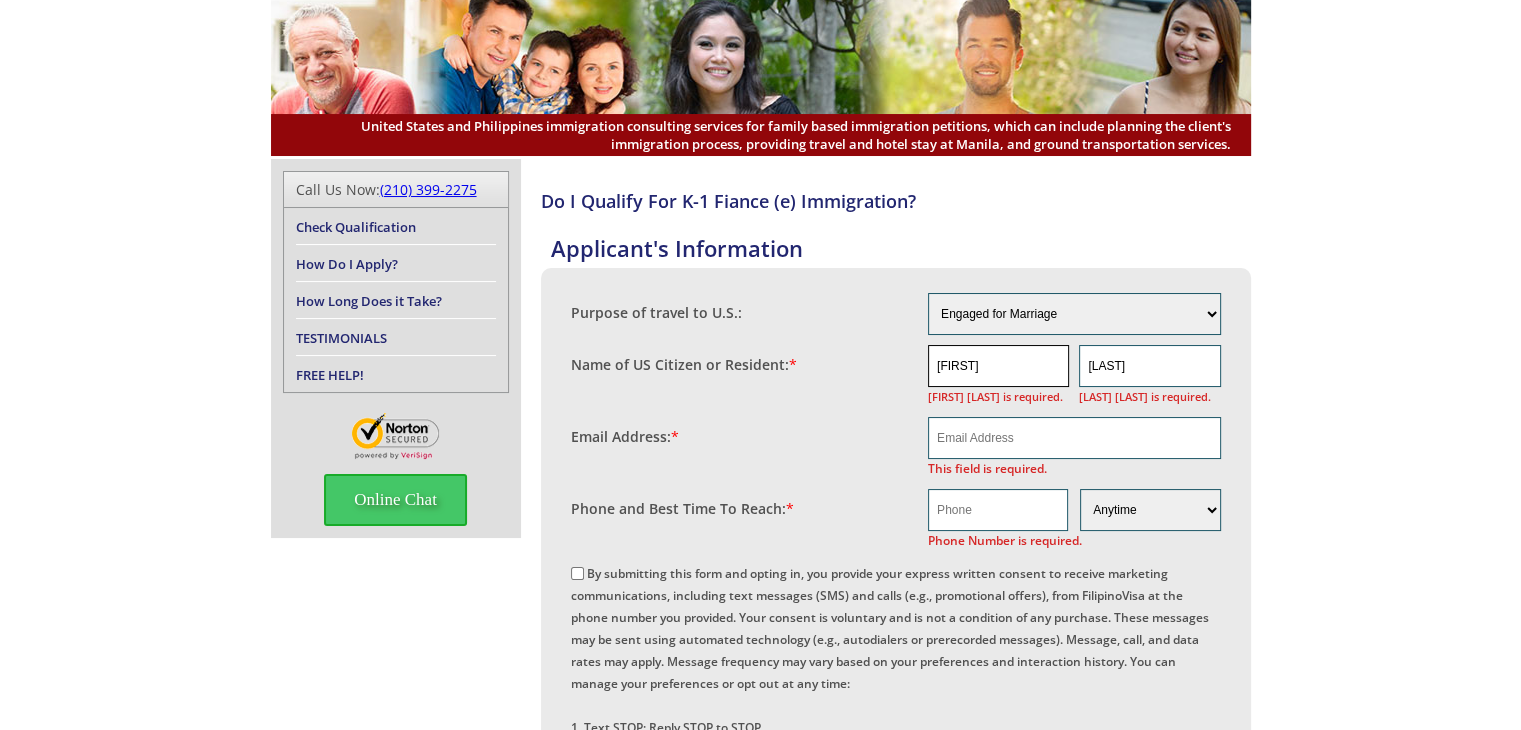 type on "[USERNAME]@[EXAMPLE].COM" 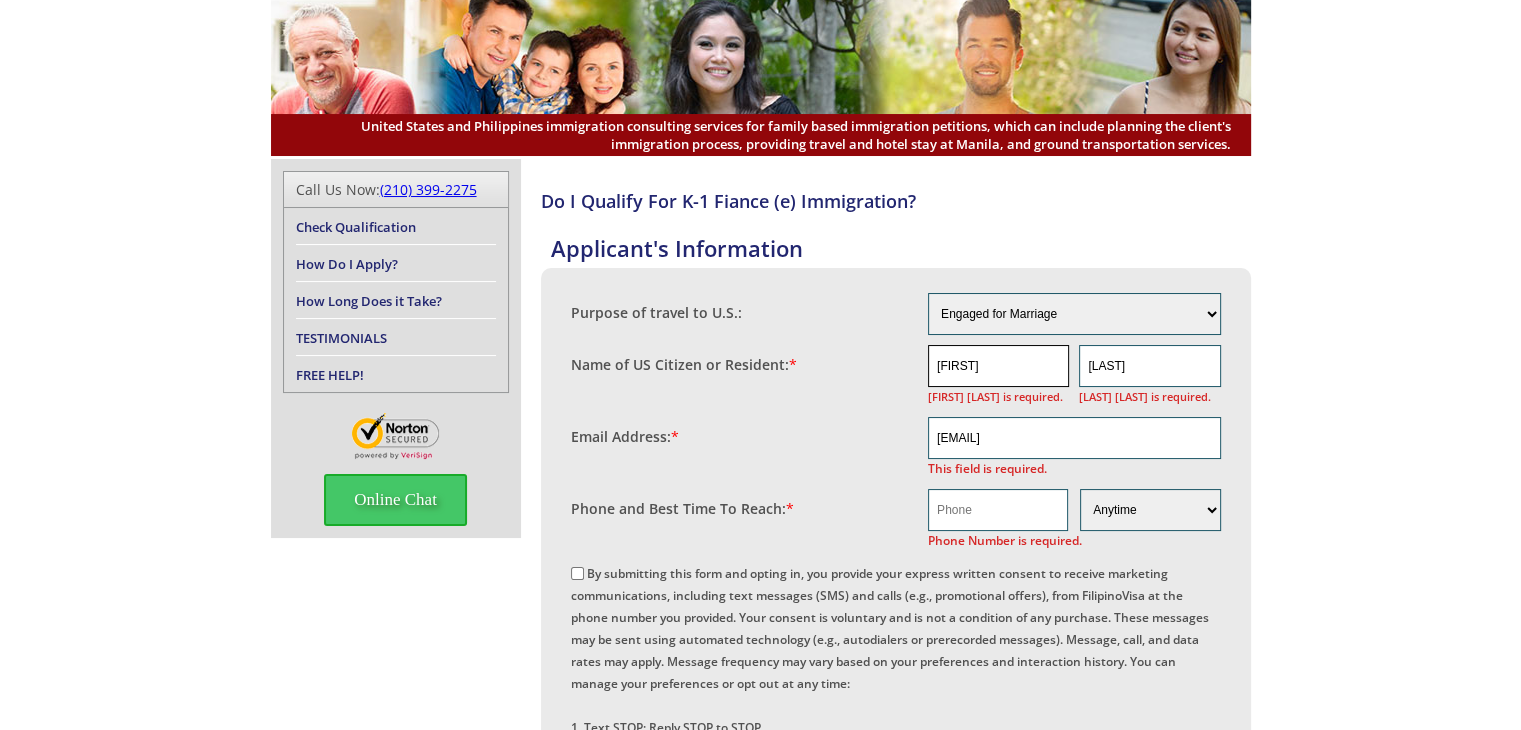 type on "3523556483" 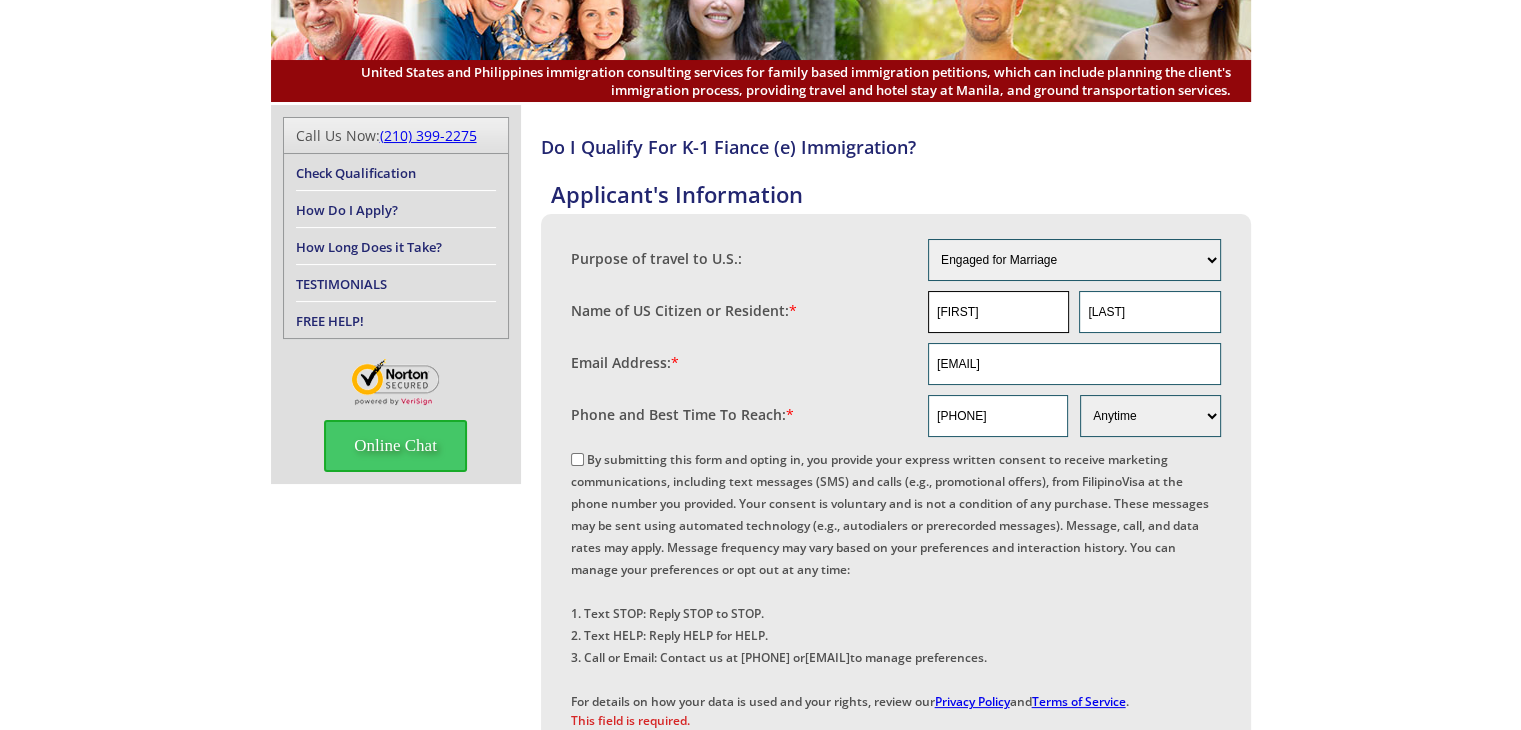 scroll, scrollTop: 297, scrollLeft: 0, axis: vertical 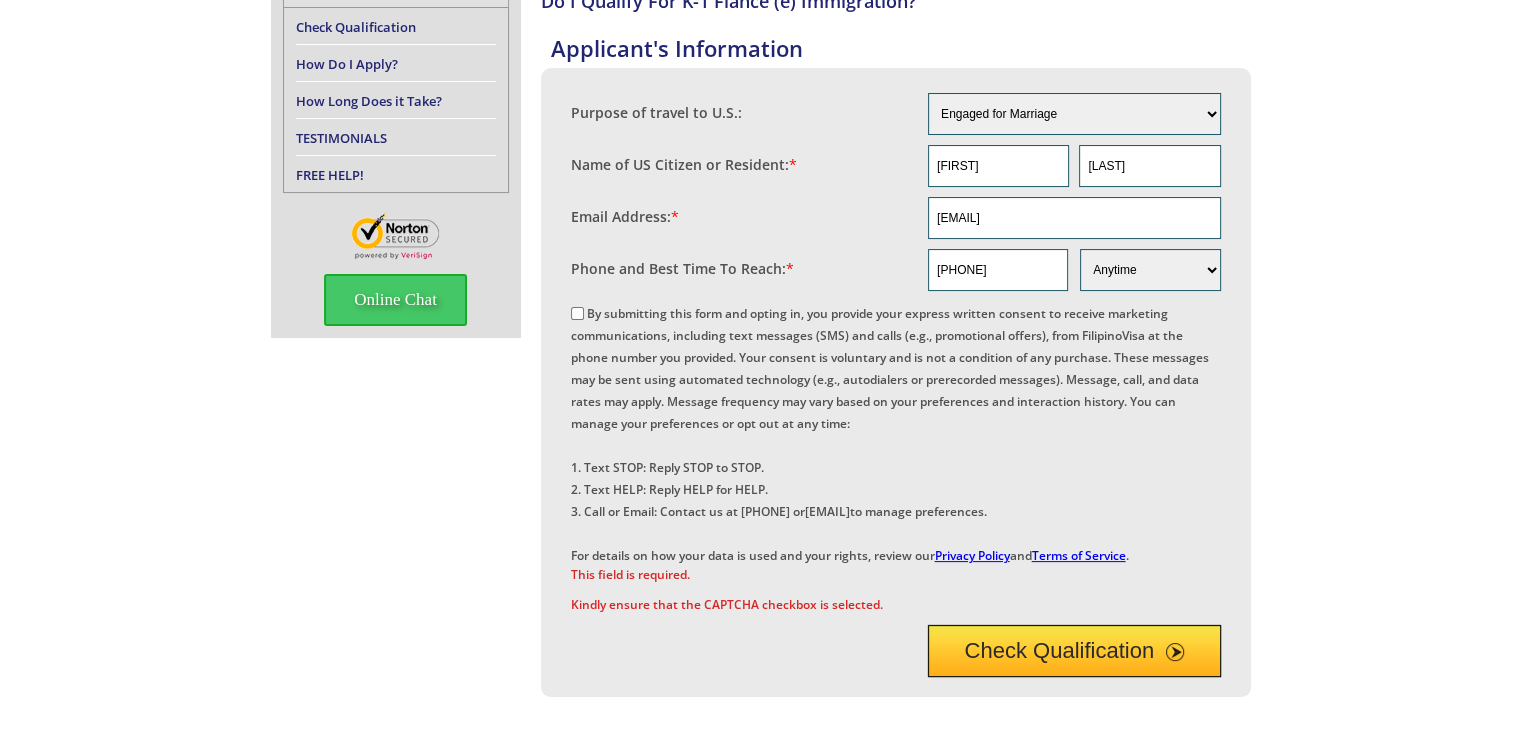 click on "By submitting this form and opting in, you provide your express written consent to receive marketing communications, including text messages (SMS) and calls (e.g., promotional offers), from FilipinoVisa at the phone number you provided. Your consent is voluntary and is not a condition of any purchase. These messages may be sent using automated technology (e.g., autodialers or prerecorded messages). Message, call, and data rates may apply. Message frequency may vary based on your preferences and interaction history. You can manage your preferences or opt out at any time:
1. Text STOP: Reply STOP to STOP.
2. Text HELP: Reply HELP for HELP.
3. Call or Email: Contact us at +1 (210) 399-2275 or  info@filipinovisa.com  to manage preferences.
For details on how your data is used and your rights, review our  Privacy Policy  and  Terms of Service ." at bounding box center (577, 313) 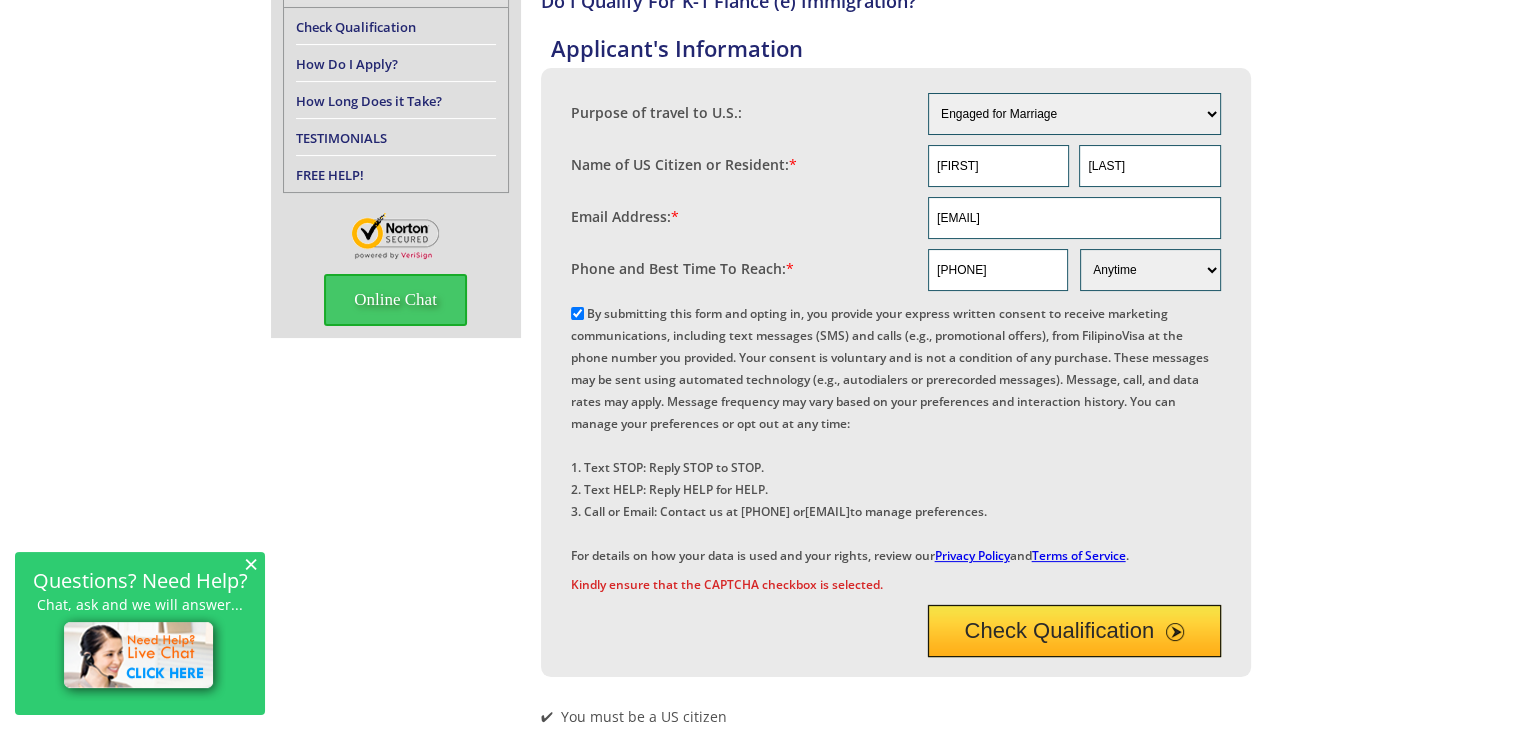 click on "Check Qualification" at bounding box center (1074, 631) 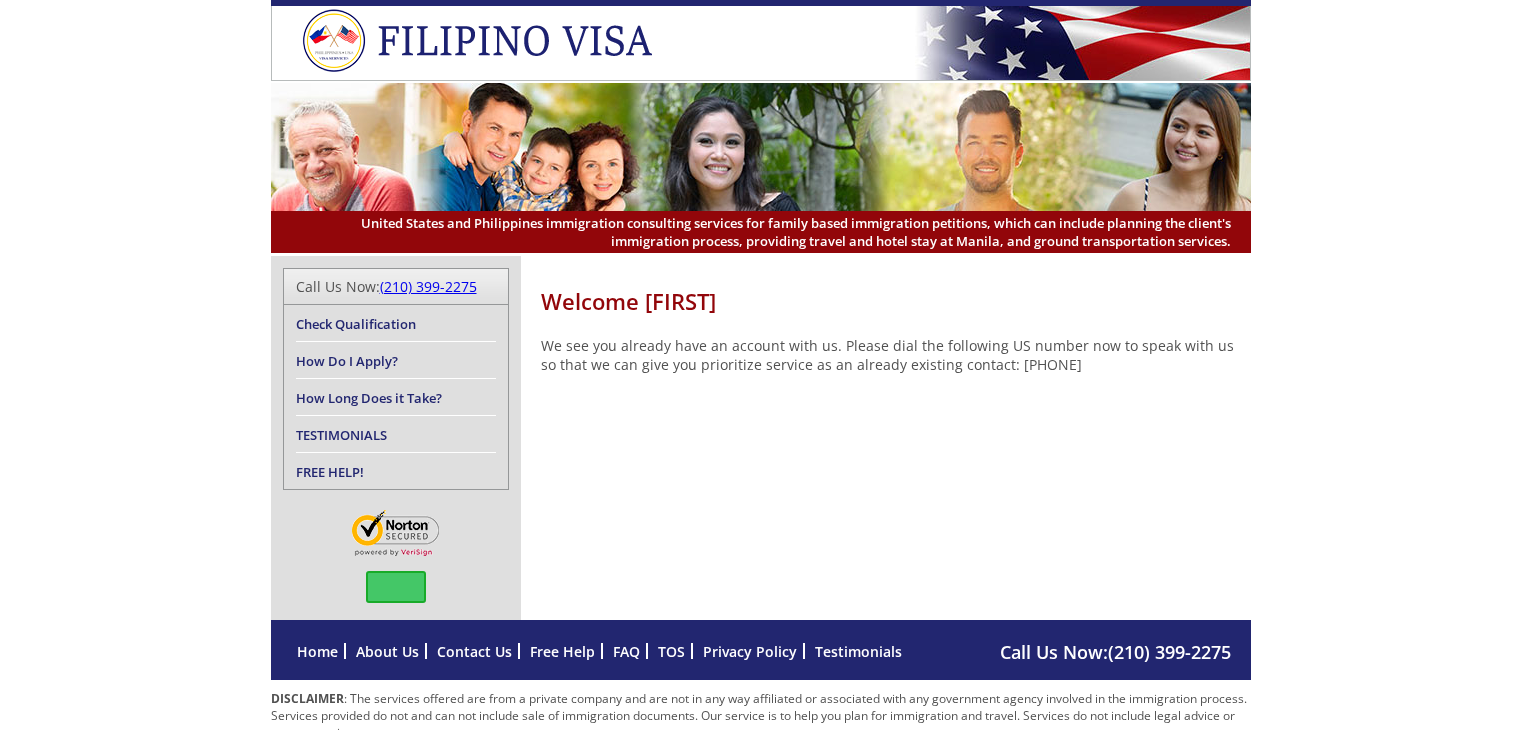 scroll, scrollTop: 0, scrollLeft: 0, axis: both 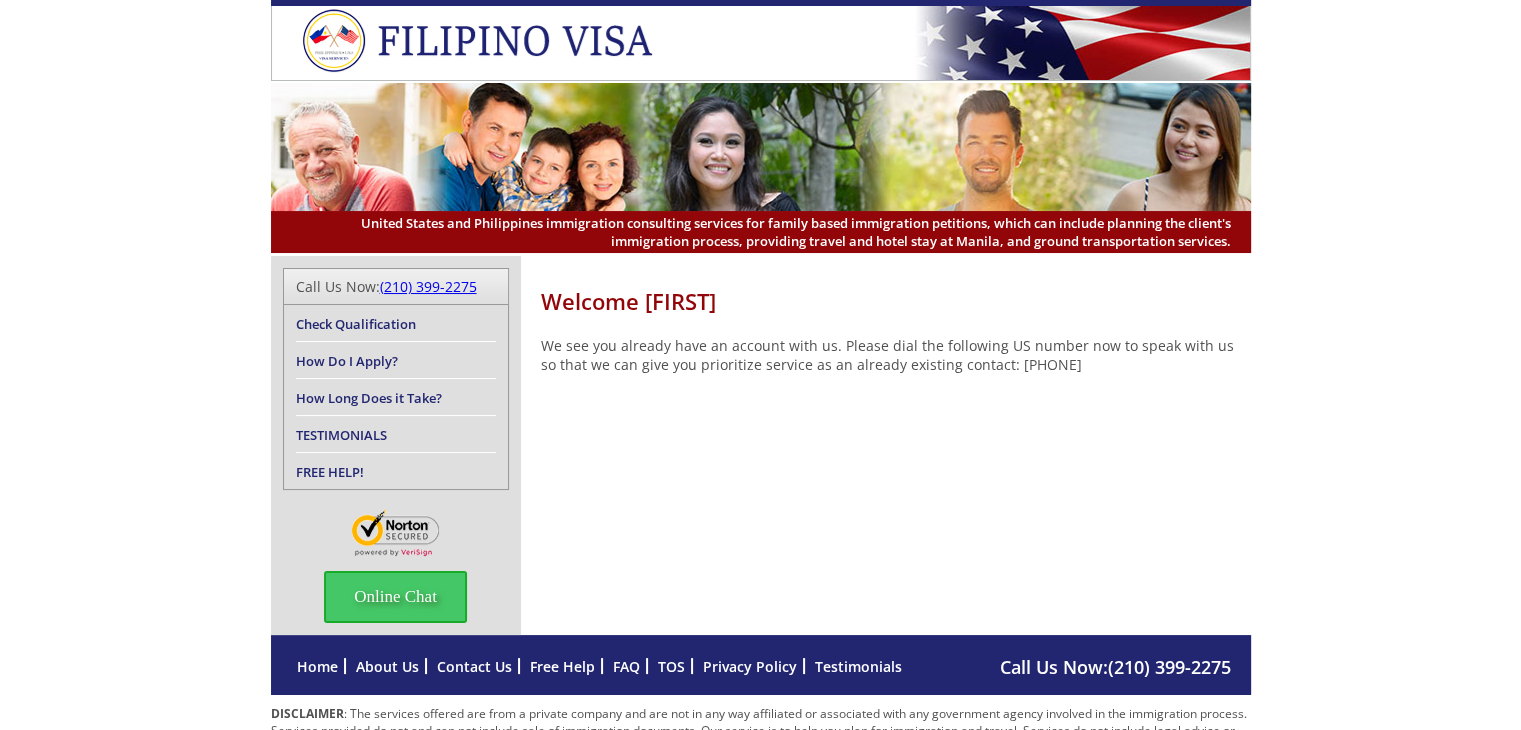 click on "How Do I Apply?" at bounding box center [347, 361] 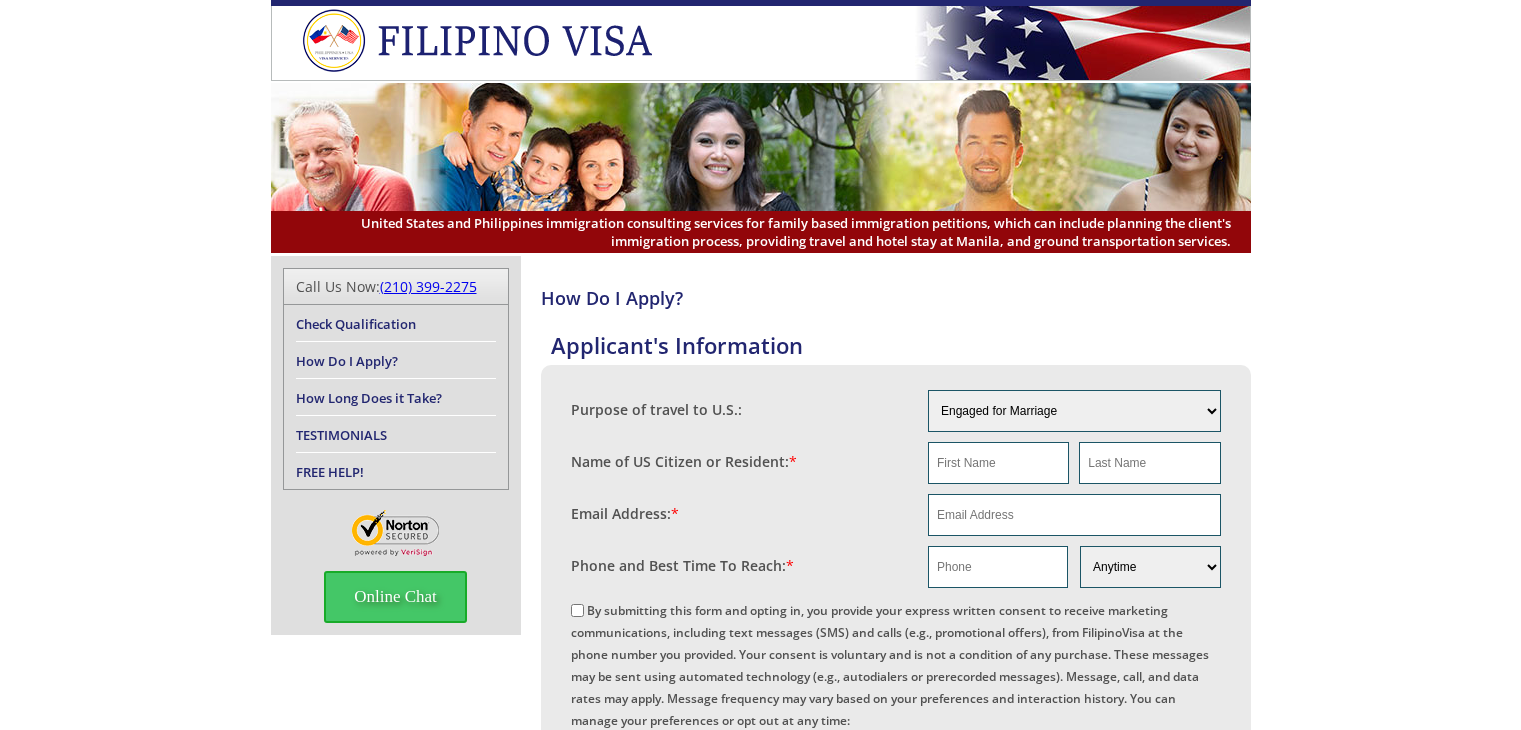 scroll, scrollTop: 0, scrollLeft: 0, axis: both 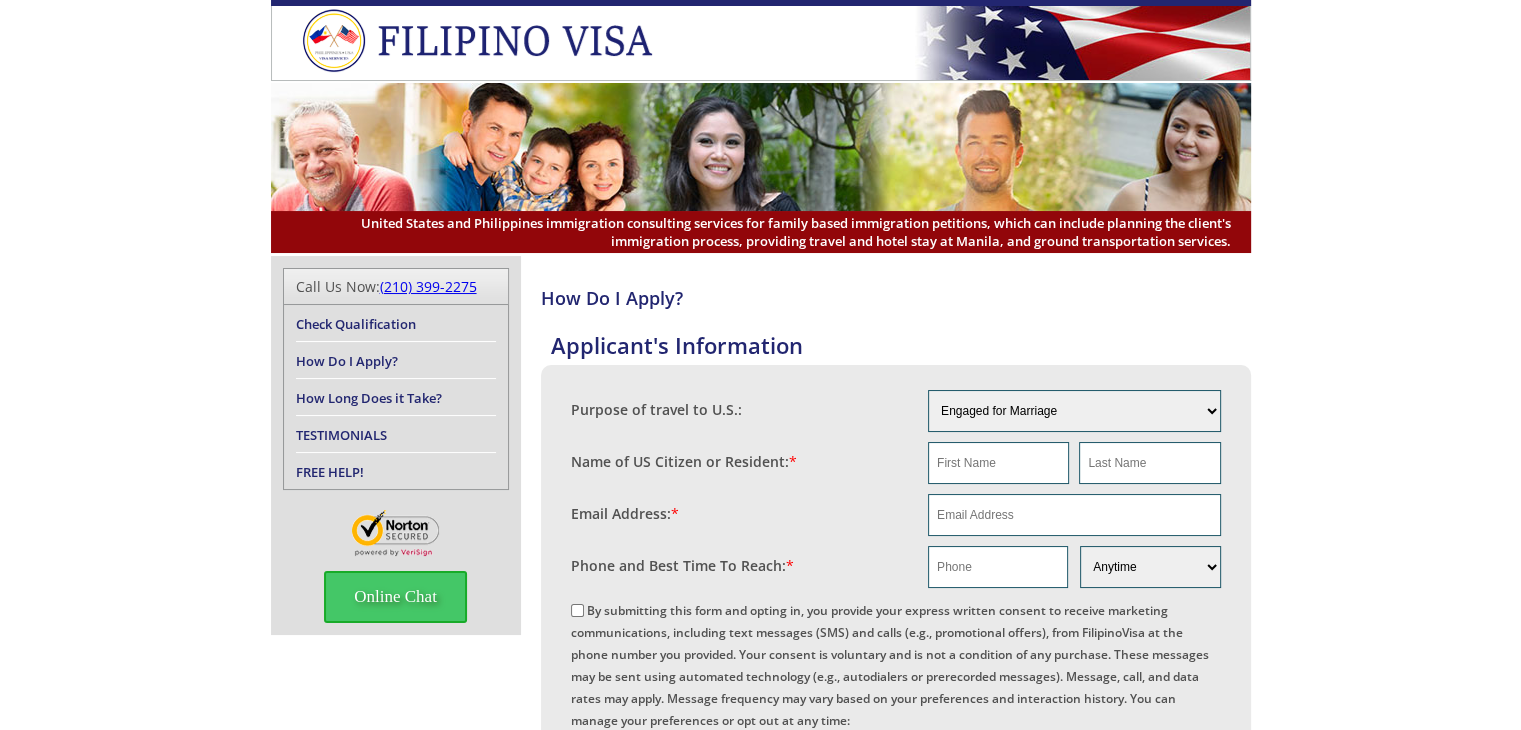 click on "How Long Does it Take?" at bounding box center (369, 398) 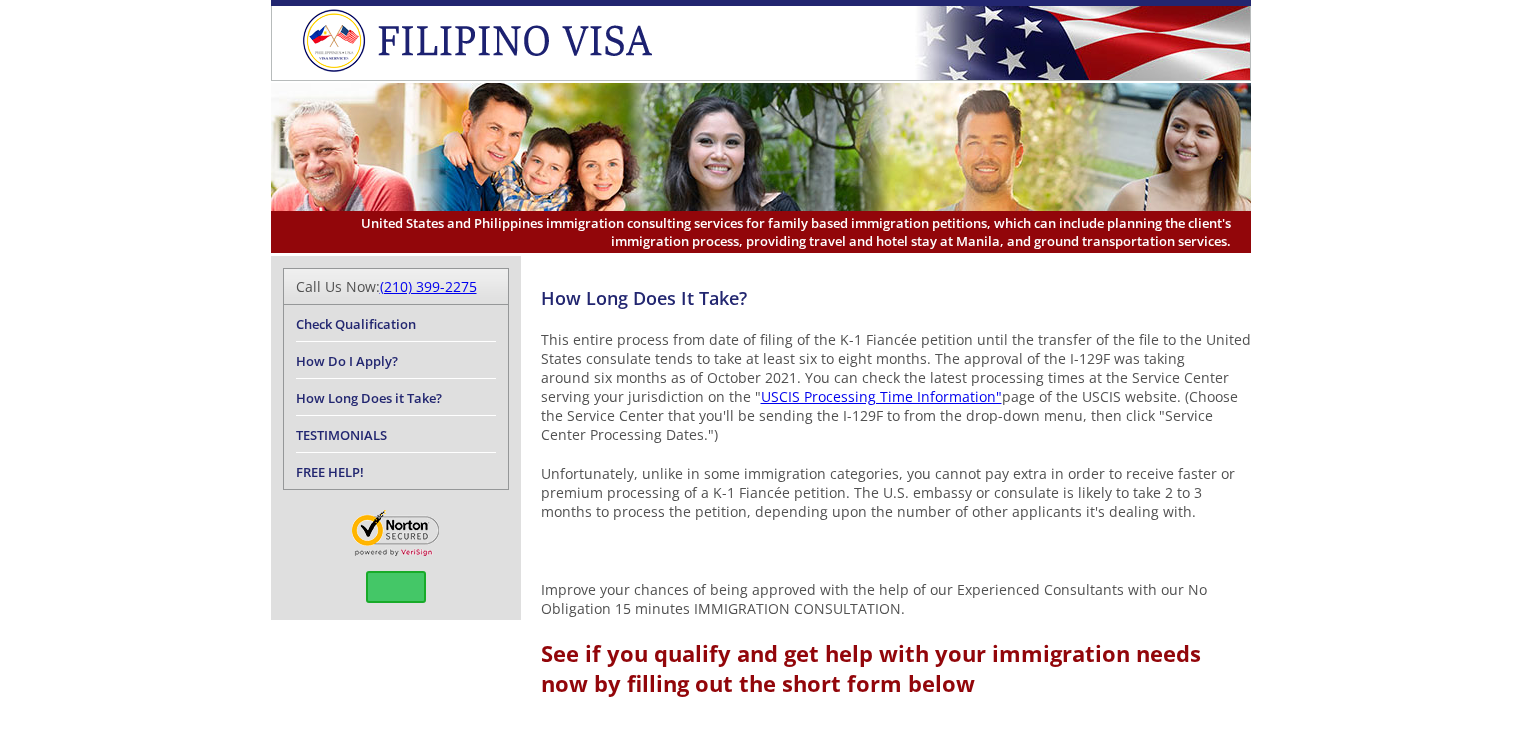 scroll, scrollTop: 0, scrollLeft: 0, axis: both 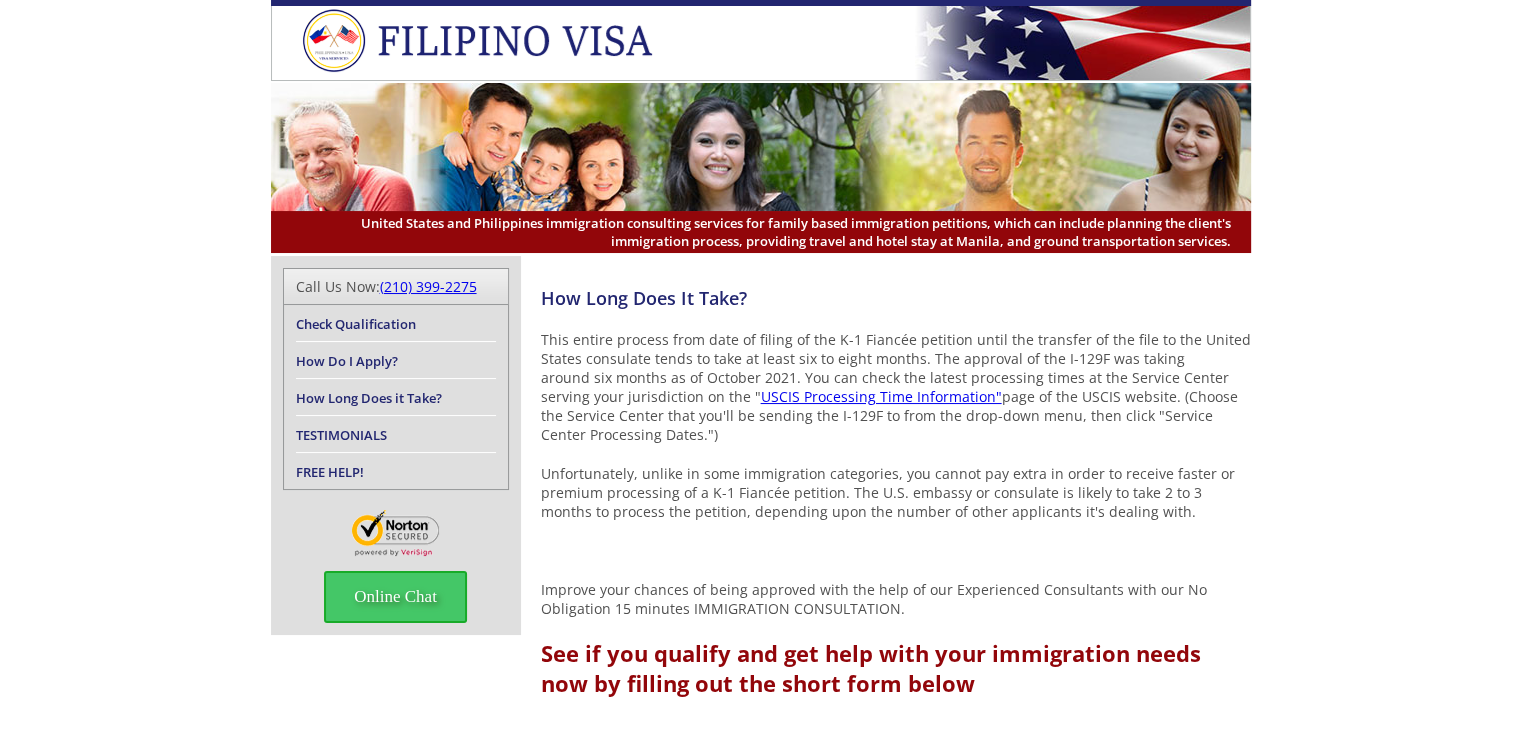 click on "USCIS Processing Time Information"" at bounding box center (881, 396) 